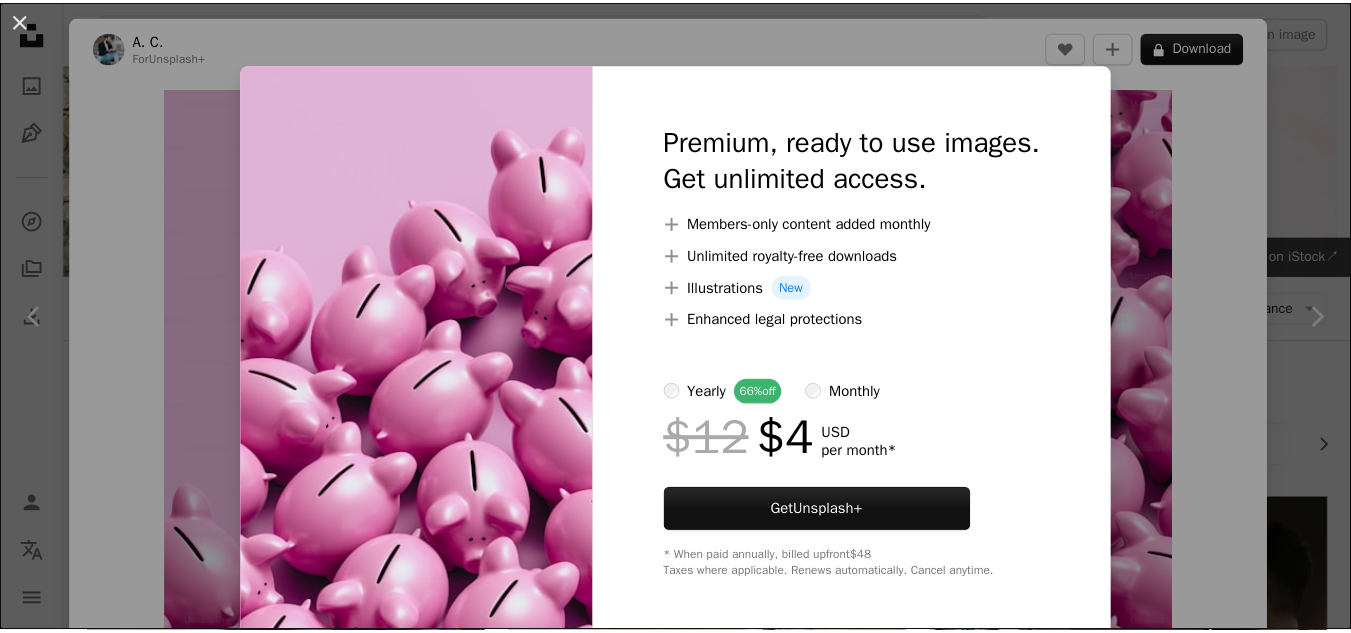 scroll, scrollTop: 553, scrollLeft: 0, axis: vertical 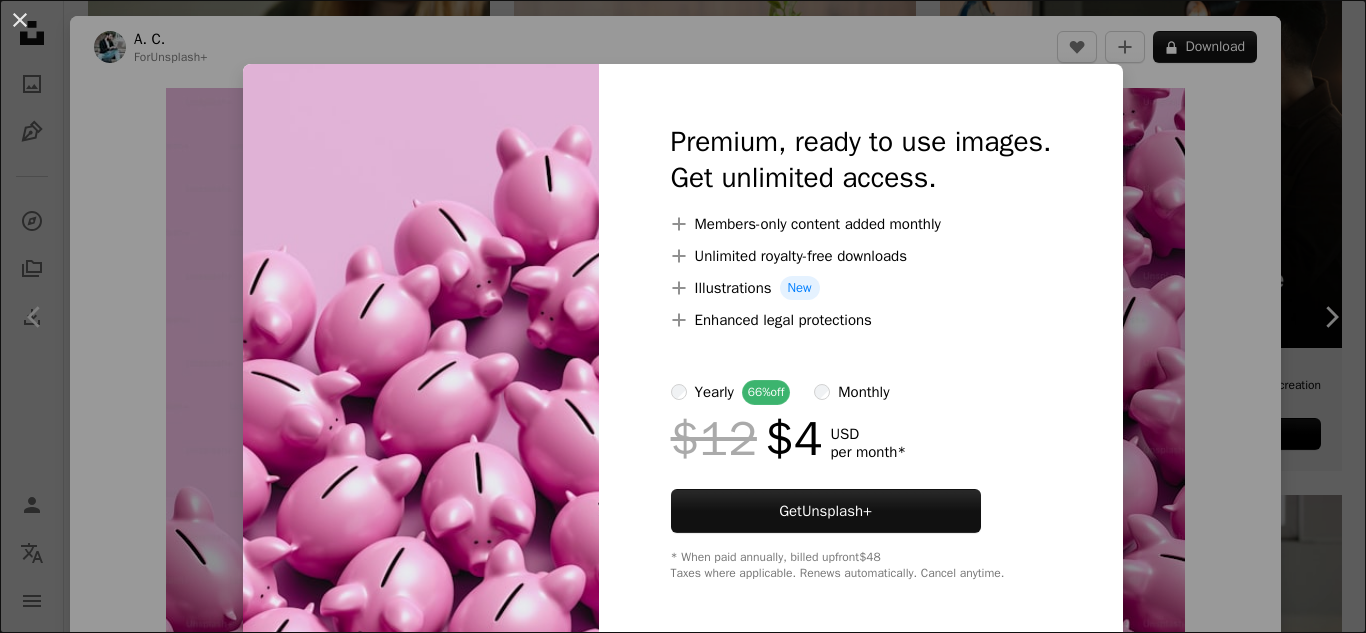 click on "An X shape Premium, ready to use images. Get unlimited access. A plus sign Members-only content added monthly A plus sign Unlimited royalty-free downloads A plus sign Illustrations  New A plus sign Enhanced legal protections yearly 66%  off monthly $12   $4 USD per month * Get  Unsplash+ * When paid annually, billed upfront  $48 Taxes where applicable. Renews automatically. Cancel anytime." at bounding box center (683, 316) 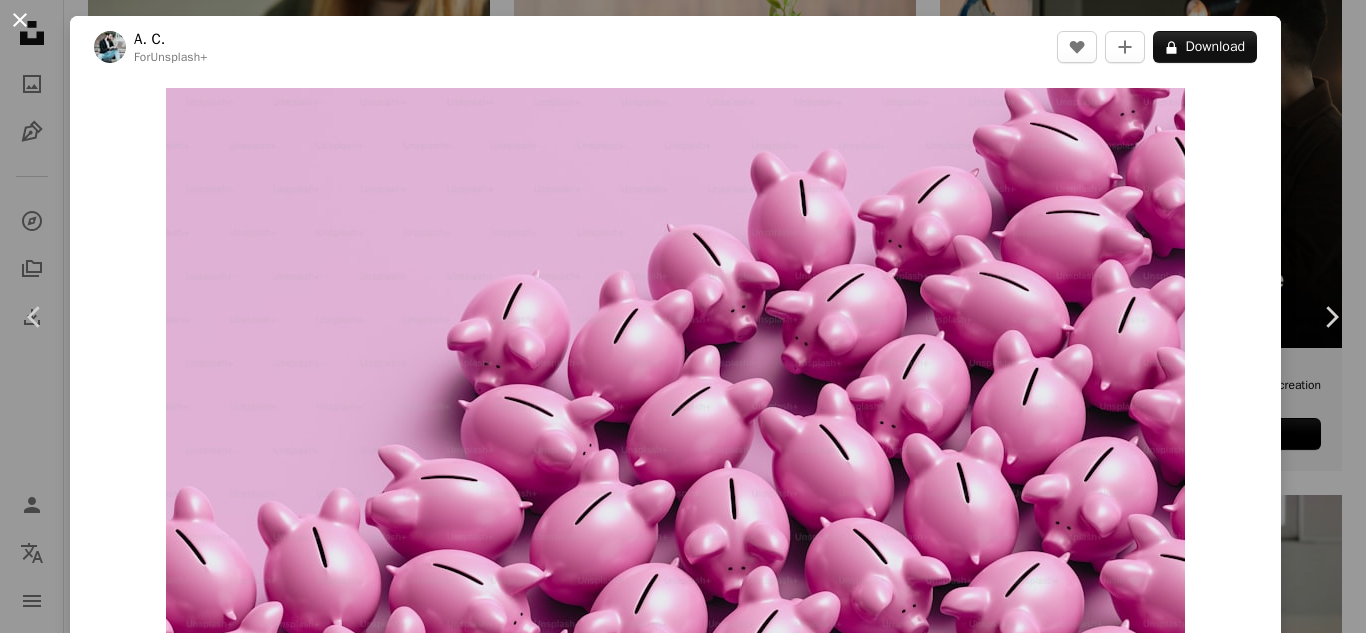 click on "An X shape" at bounding box center [20, 20] 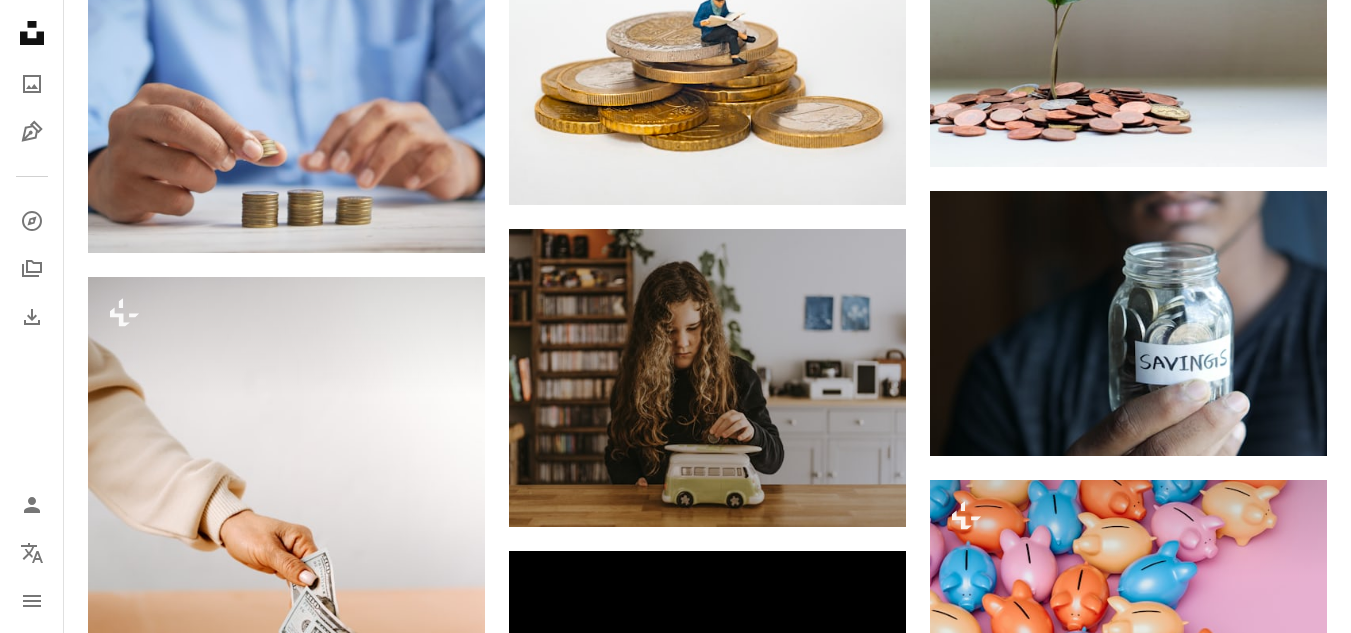 scroll, scrollTop: 2036, scrollLeft: 0, axis: vertical 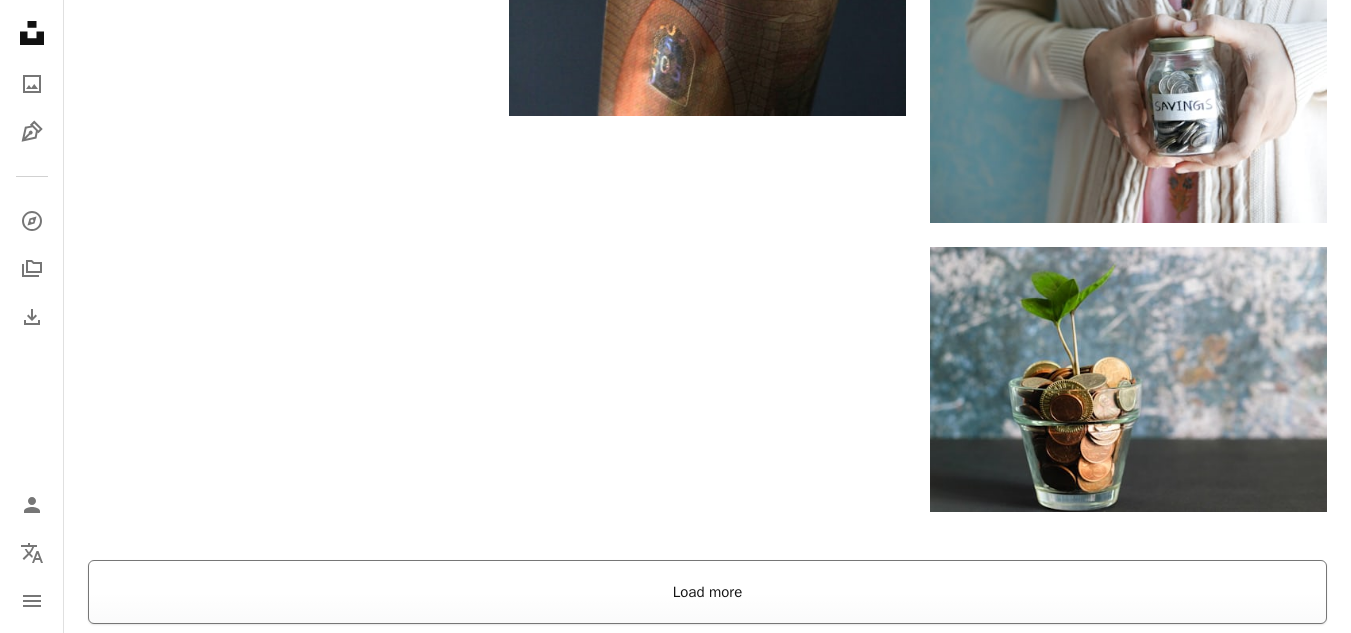 click on "Load more" at bounding box center [707, 592] 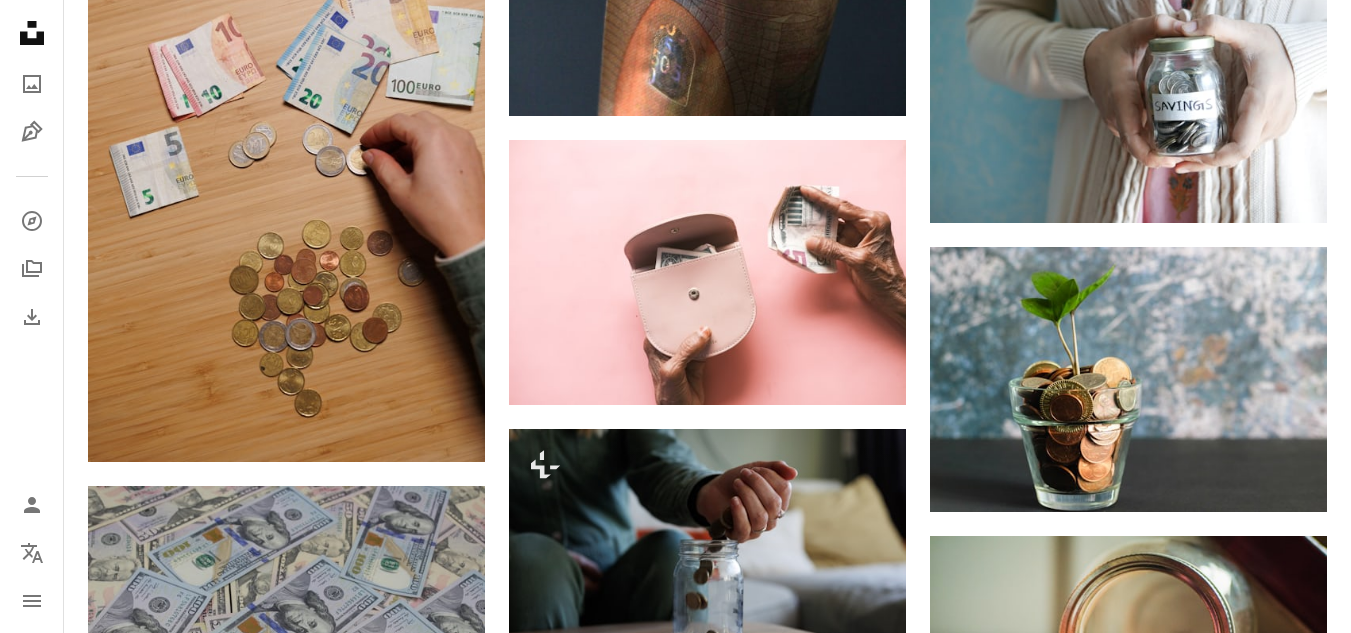 scroll, scrollTop: 3589, scrollLeft: 0, axis: vertical 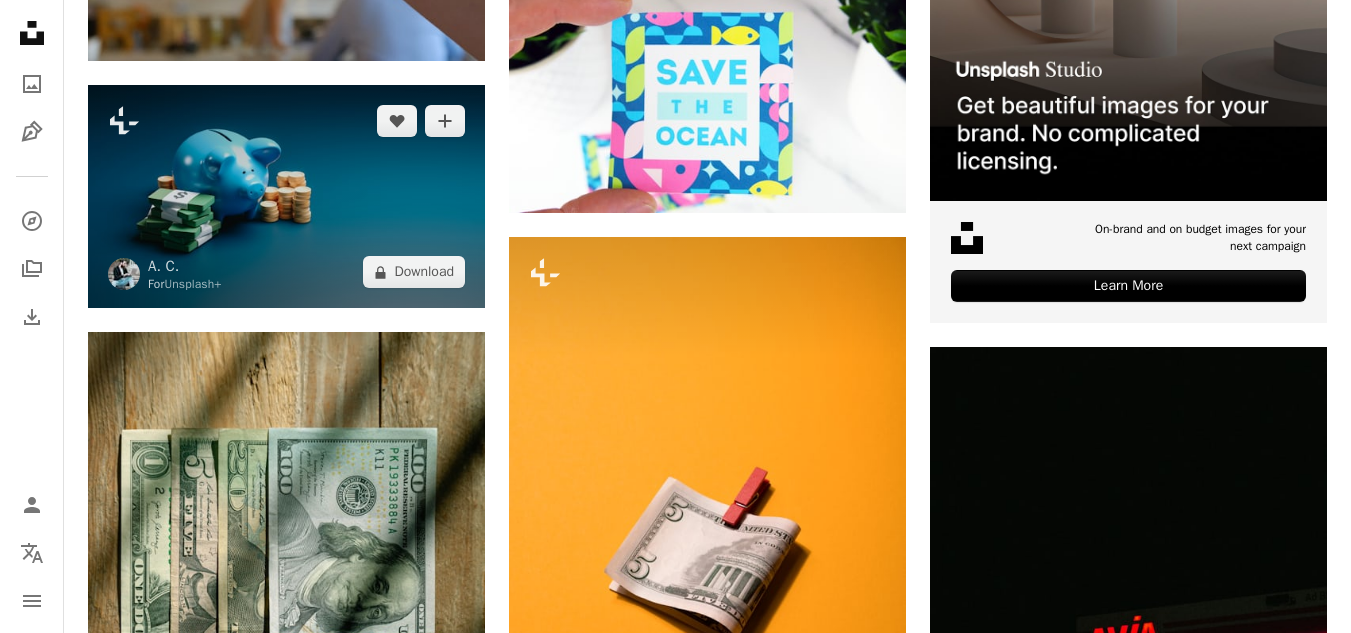 click at bounding box center (286, 197) 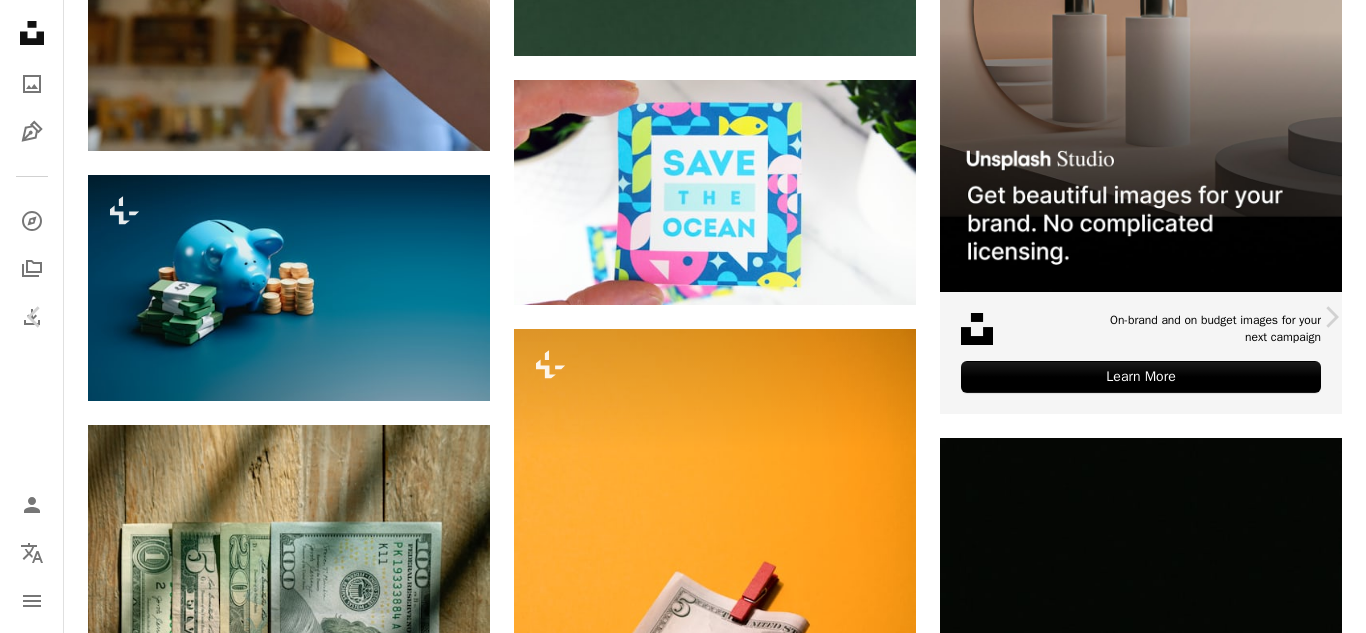 click on "An X shape Chevron left Chevron right A. C. For  Unsplash+ A heart A plus sign A lock Download Zoom in A forward-right arrow Share More Actions Calendar outlined Published on  March 27, 2023 Safety Licensed under the  Unsplash+ License saving budgeting personal finance accounts recession cost of living Free stock photos From this series Chevron right Plus sign for Unsplash+ Plus sign for Unsplash+ Plus sign for Unsplash+ Plus sign for Unsplash+ Plus sign for Unsplash+ Plus sign for Unsplash+ Plus sign for Unsplash+ Related images Plus sign for Unsplash+ A heart A plus sign A. C. For  Unsplash+ A lock Download Plus sign for Unsplash+ A heart A plus sign A. C. For  Unsplash+ A lock Download Plus sign for Unsplash+ A heart A plus sign [FIRST] [LAST] For  Unsplash+ A lock Download Plus sign for Unsplash+ A heart A plus sign A. C. For  Unsplash+ A lock Download Plus sign for Unsplash+ A heart A plus sign Getty Images For  Unsplash+ A lock Download Plus sign for Unsplash+ A heart A plus sign Getty Images For  A lock" at bounding box center [683, 4450] 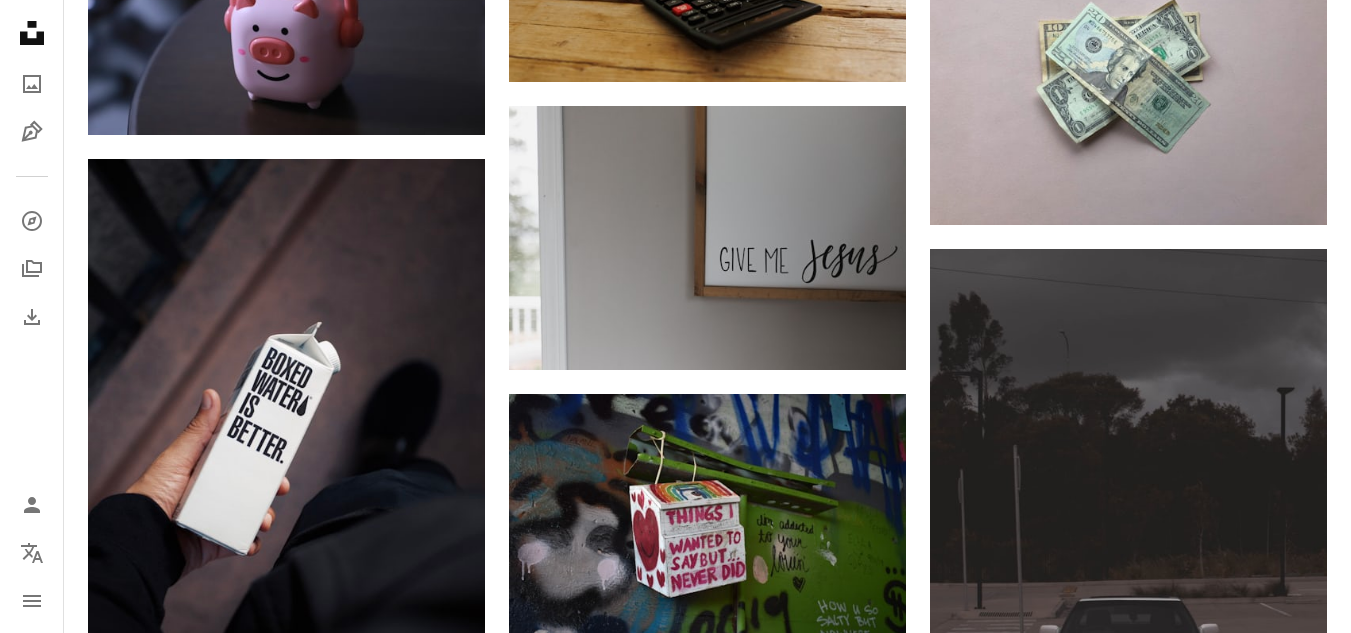 scroll, scrollTop: 10222, scrollLeft: 0, axis: vertical 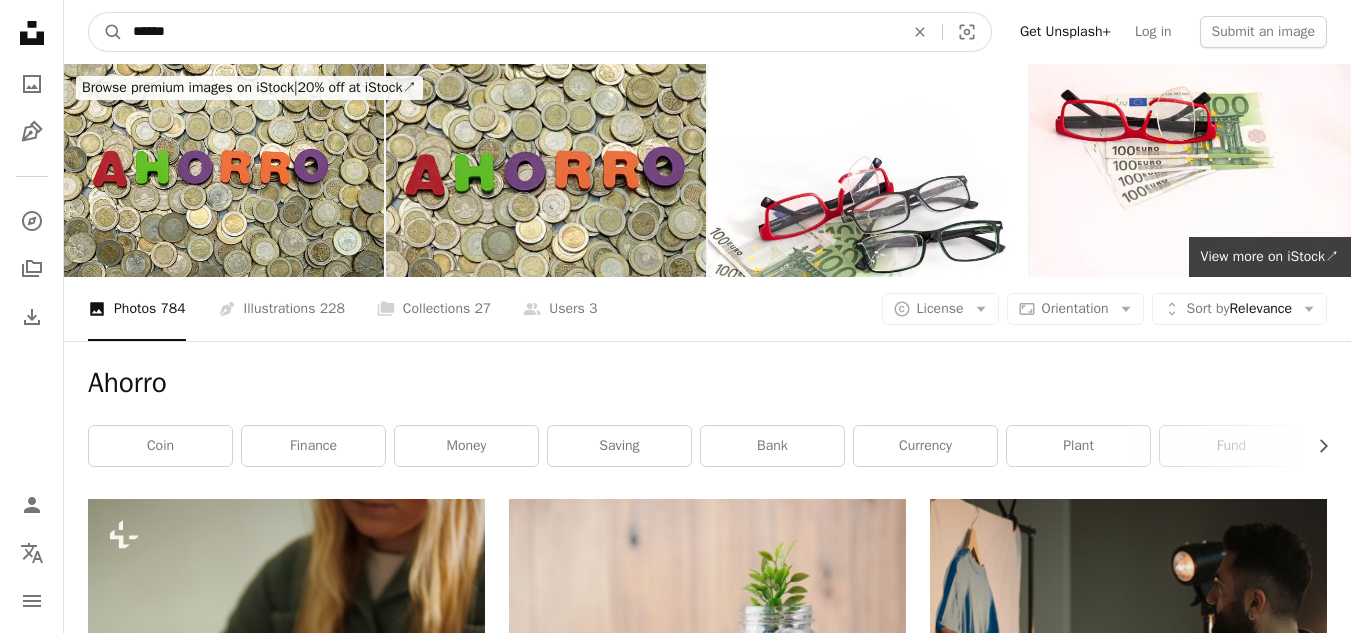 click on "******" at bounding box center (510, 32) 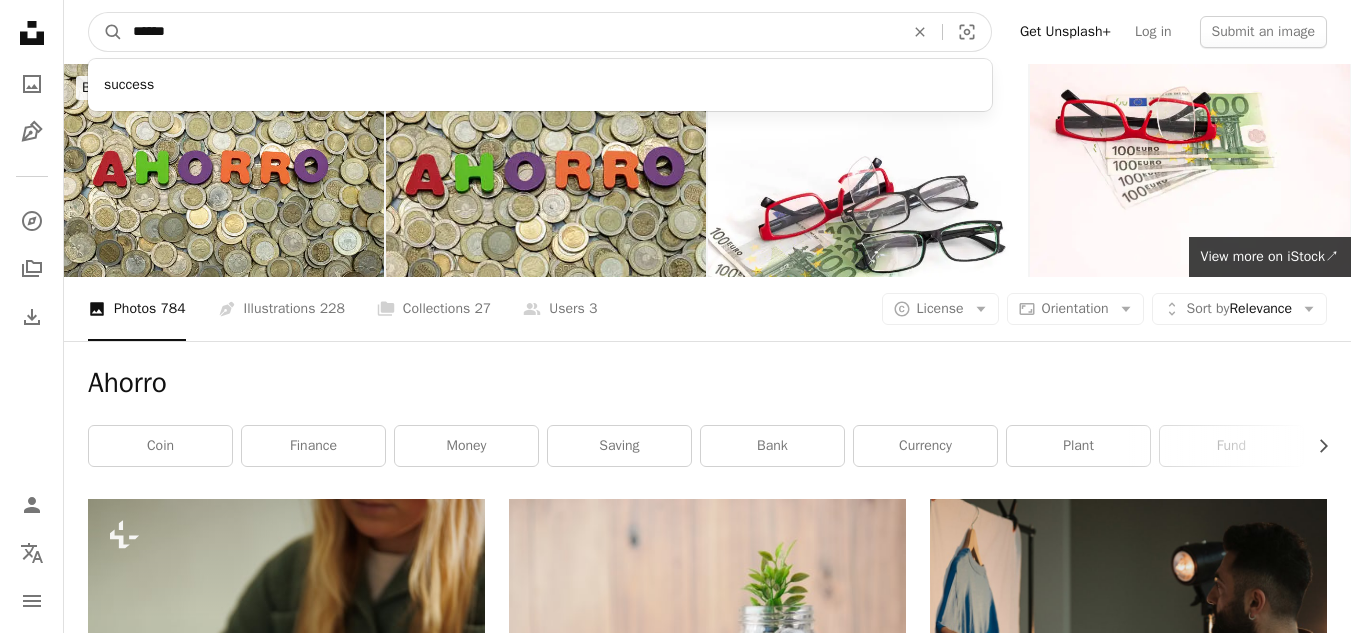type on "*******" 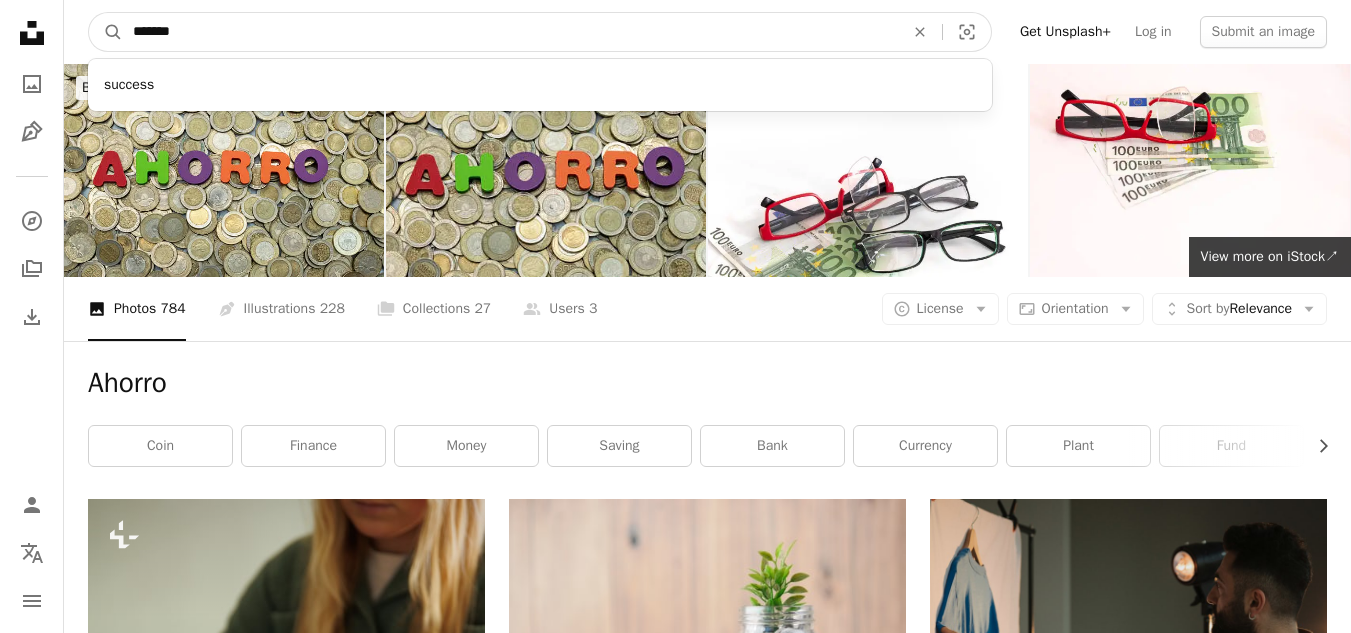 click on "A magnifying glass" at bounding box center [106, 32] 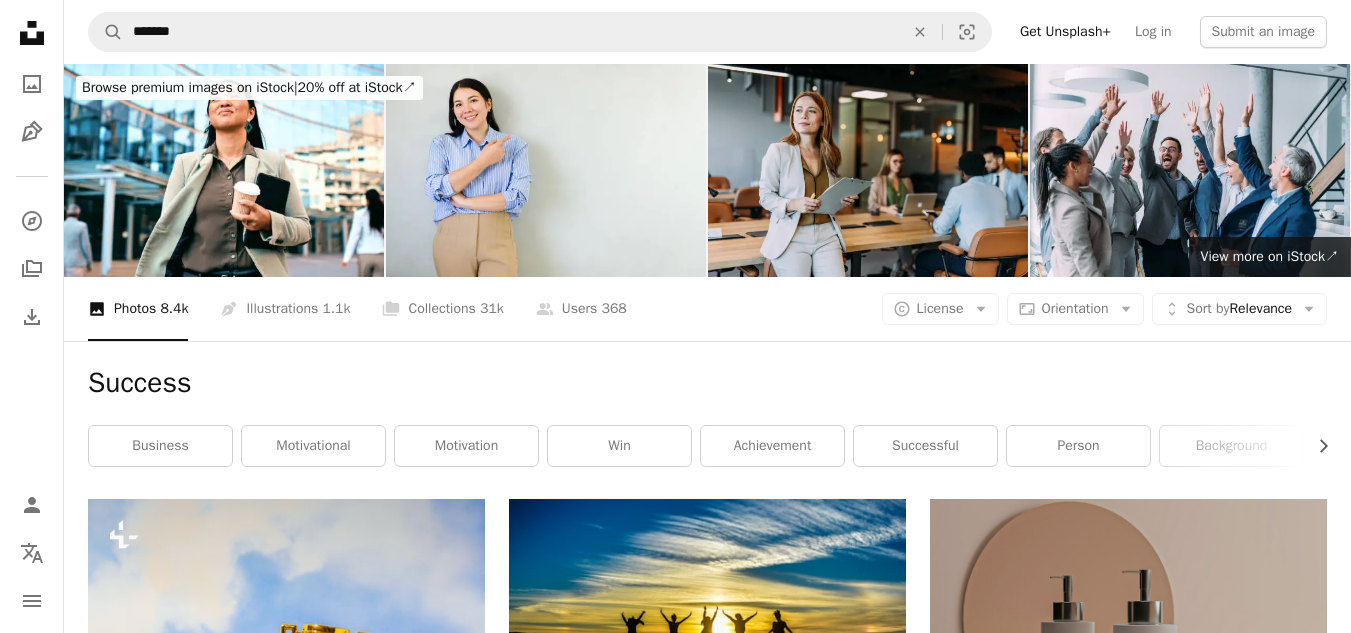 scroll, scrollTop: 553, scrollLeft: 0, axis: vertical 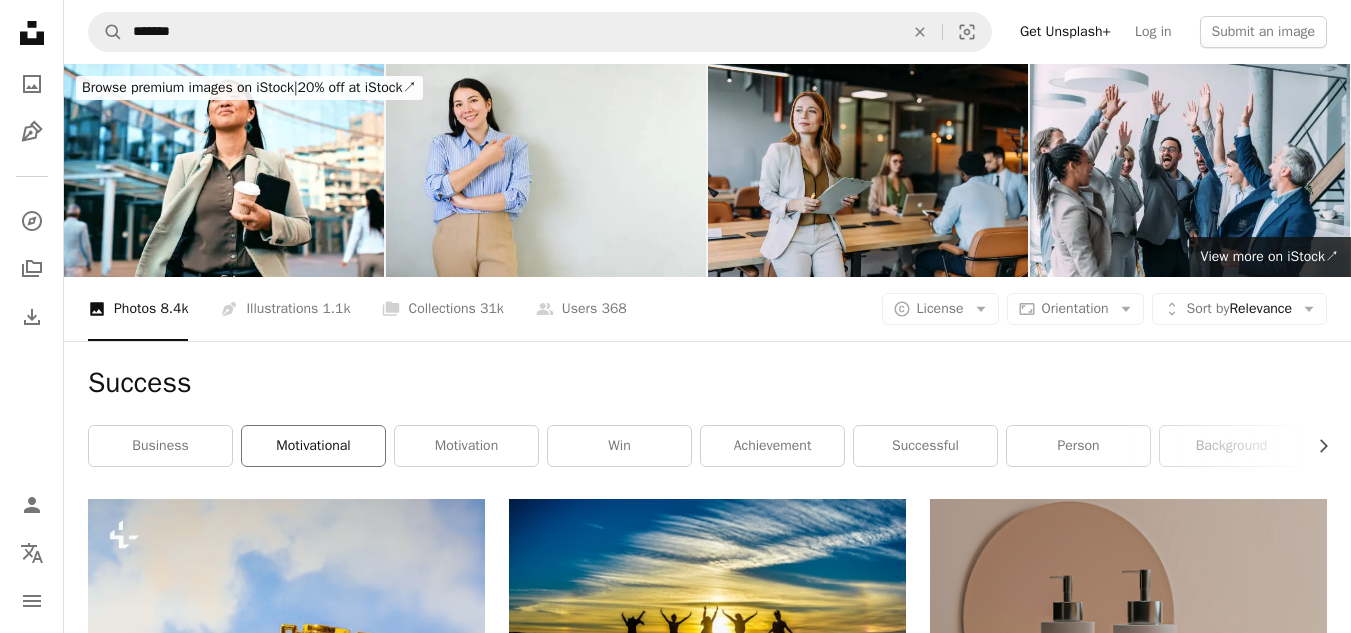click on "motivational" at bounding box center [313, 446] 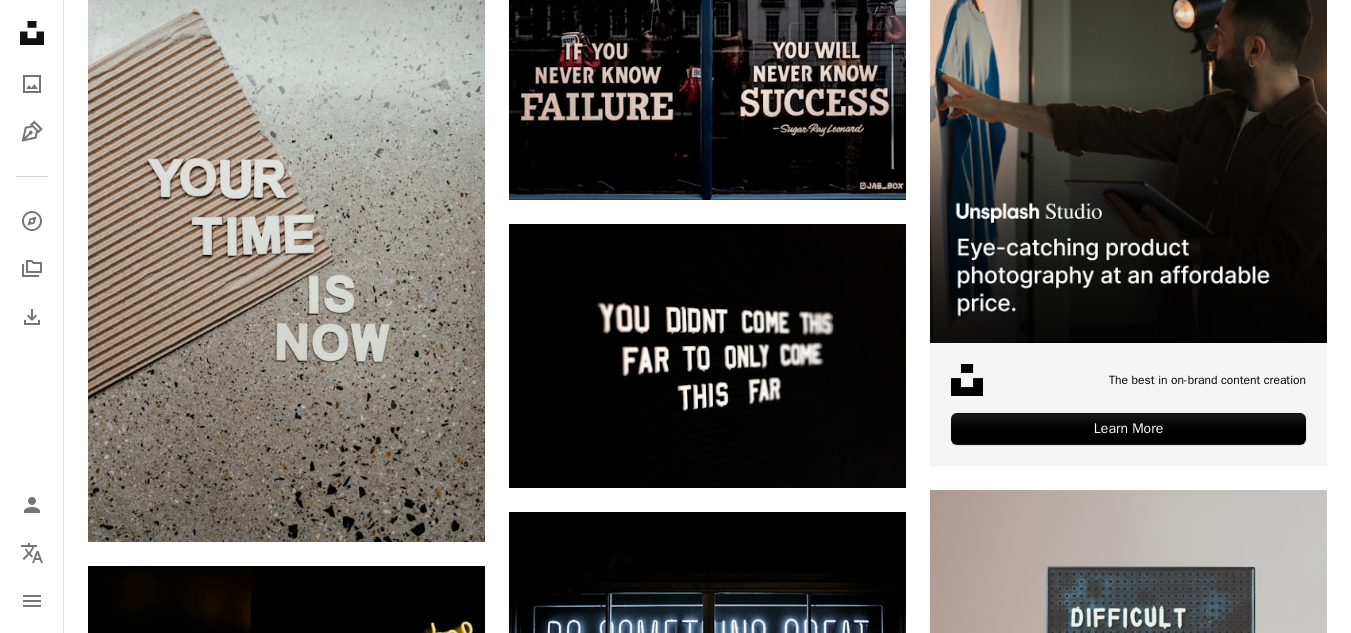 scroll, scrollTop: 1106, scrollLeft: 0, axis: vertical 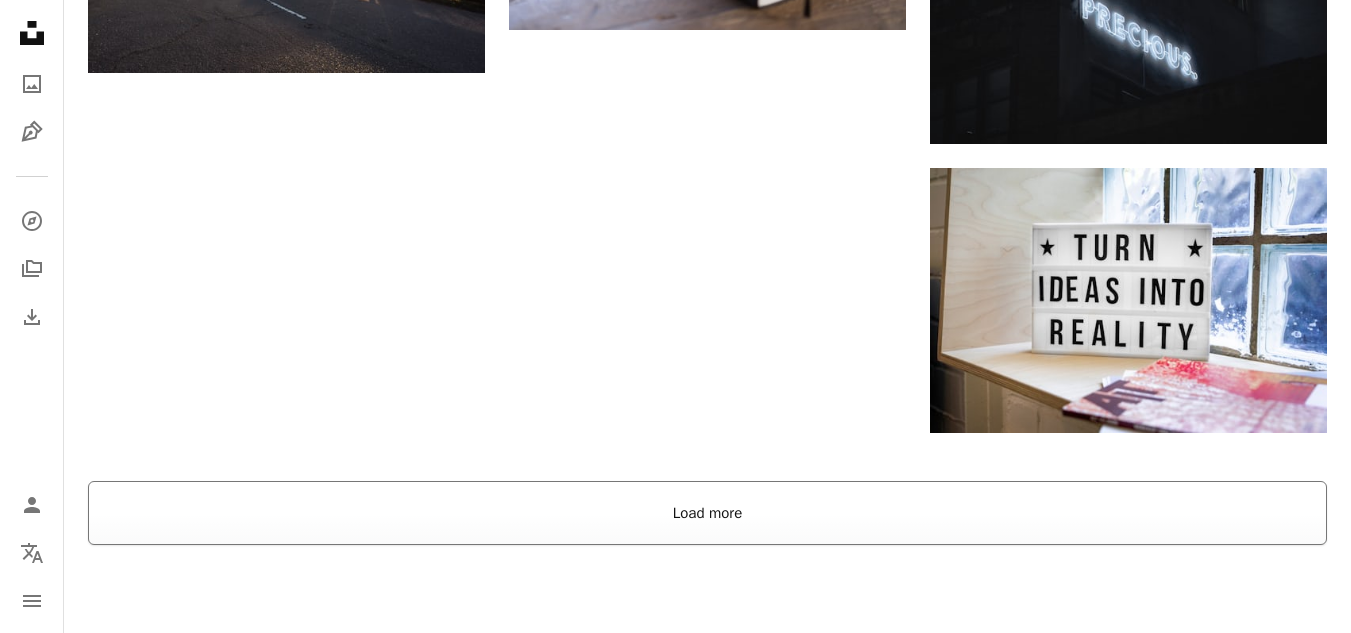 click on "Load more" at bounding box center (707, 513) 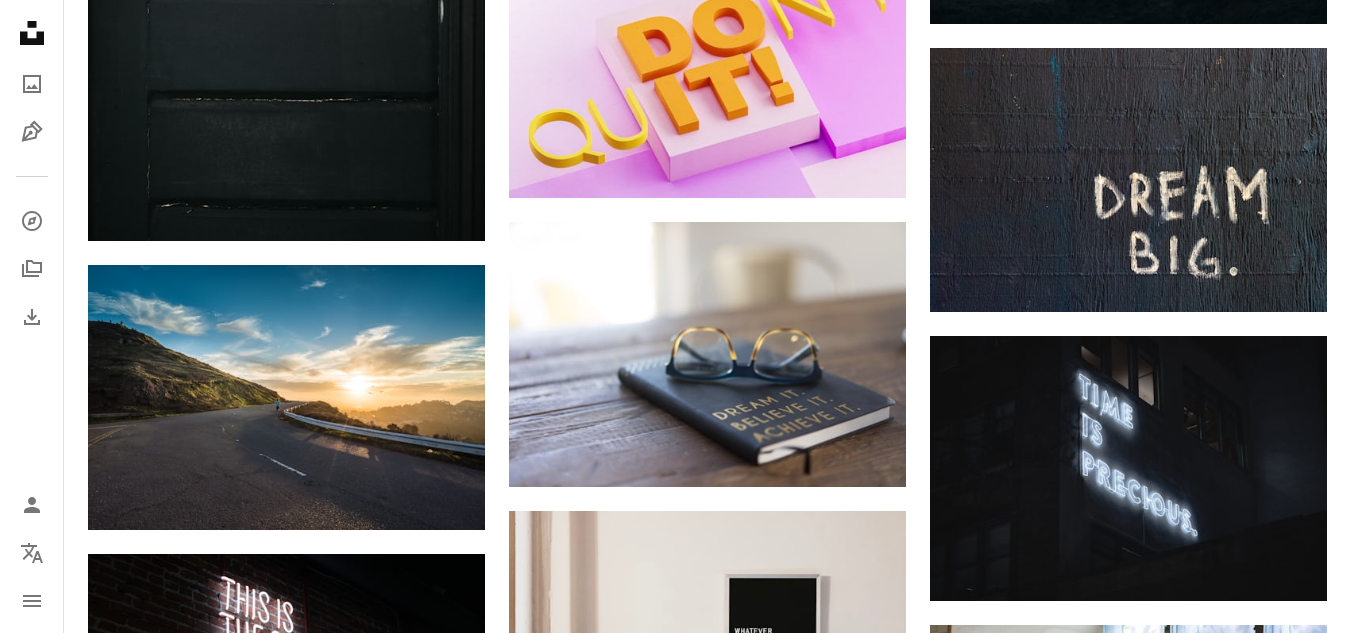 scroll, scrollTop: 2712, scrollLeft: 0, axis: vertical 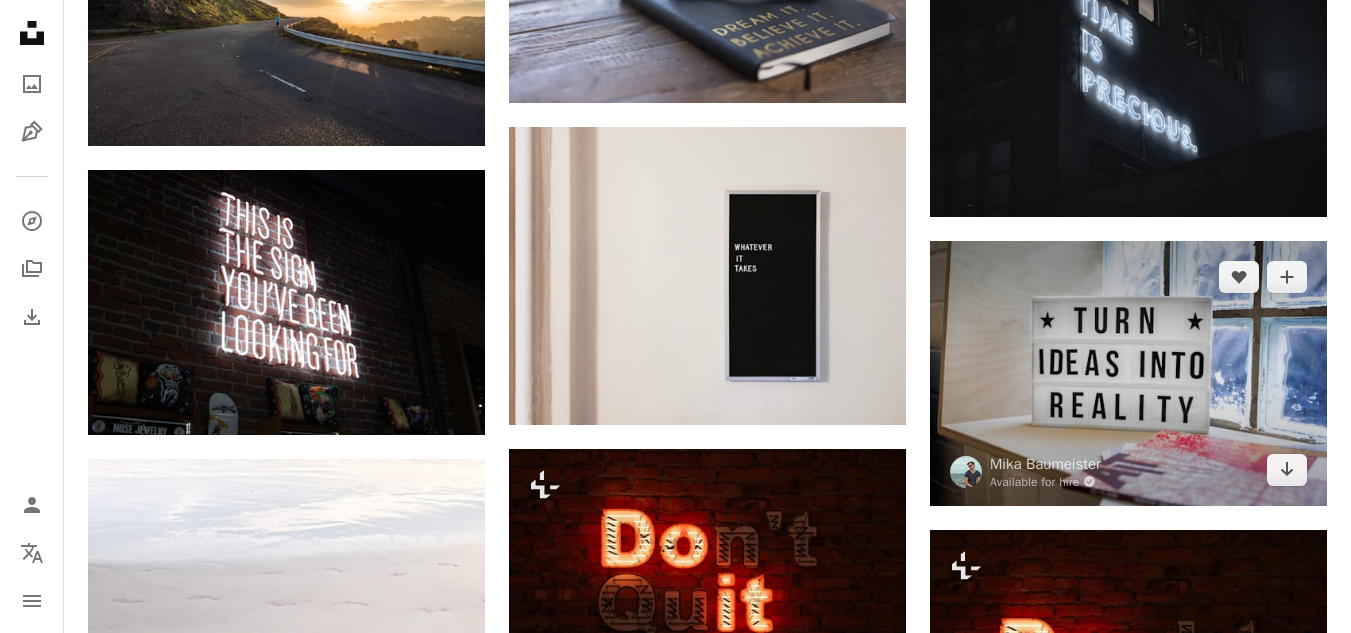 click at bounding box center [1128, 373] 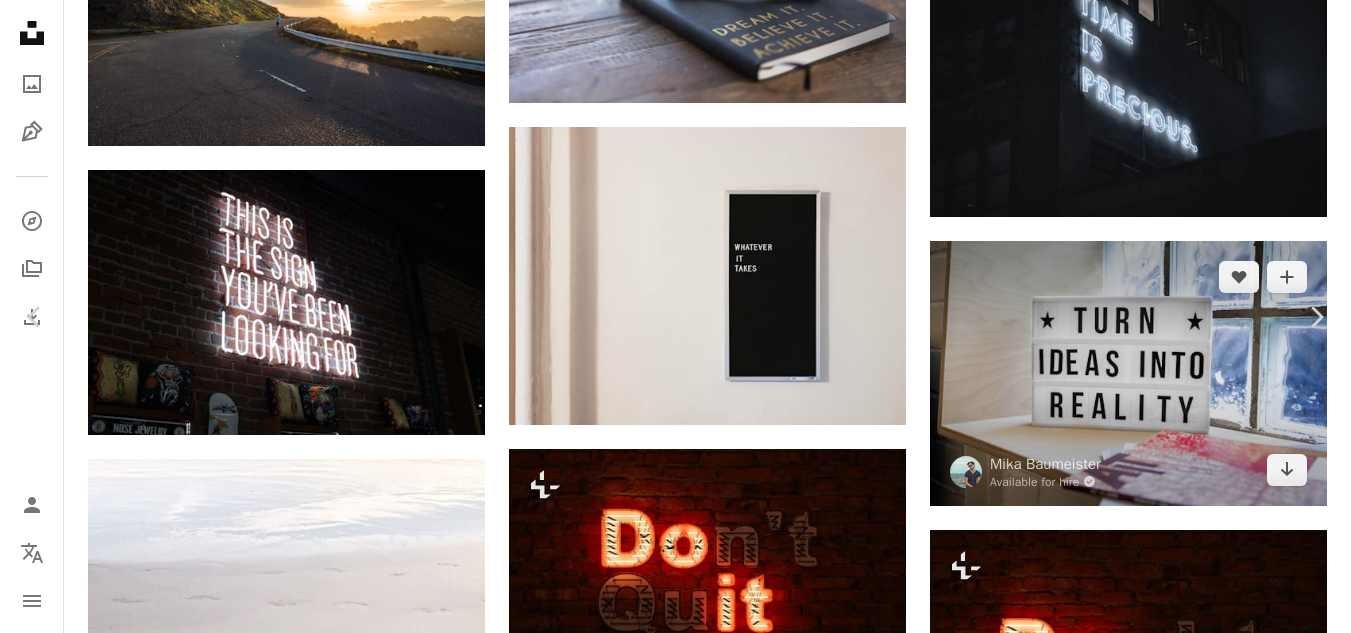 click on "Zoom in" at bounding box center [668, 23068] 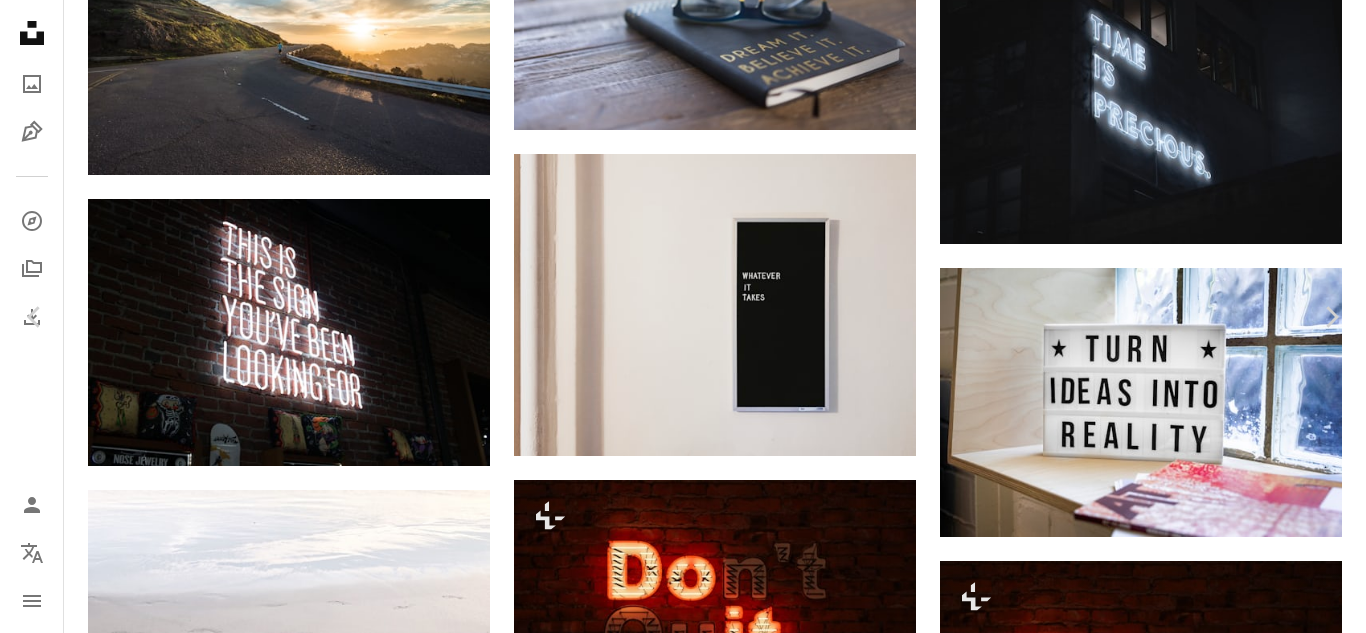 click on "Chevron down" 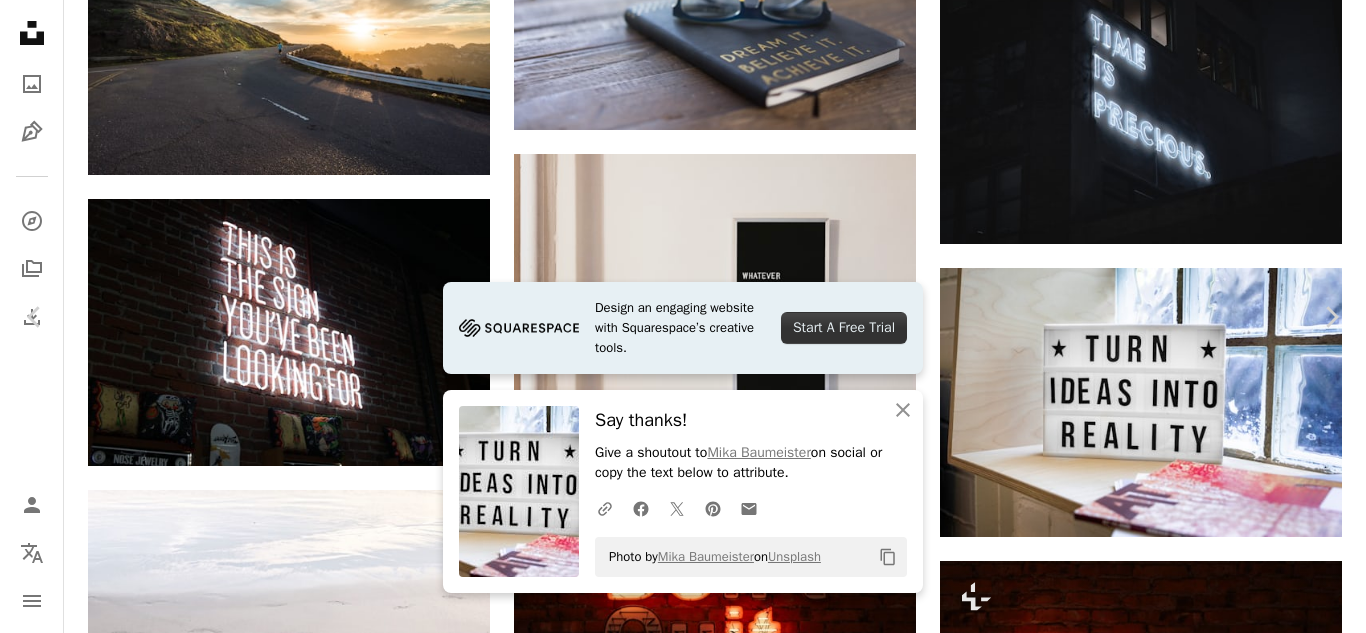 click on "**********" at bounding box center [683, 10135] 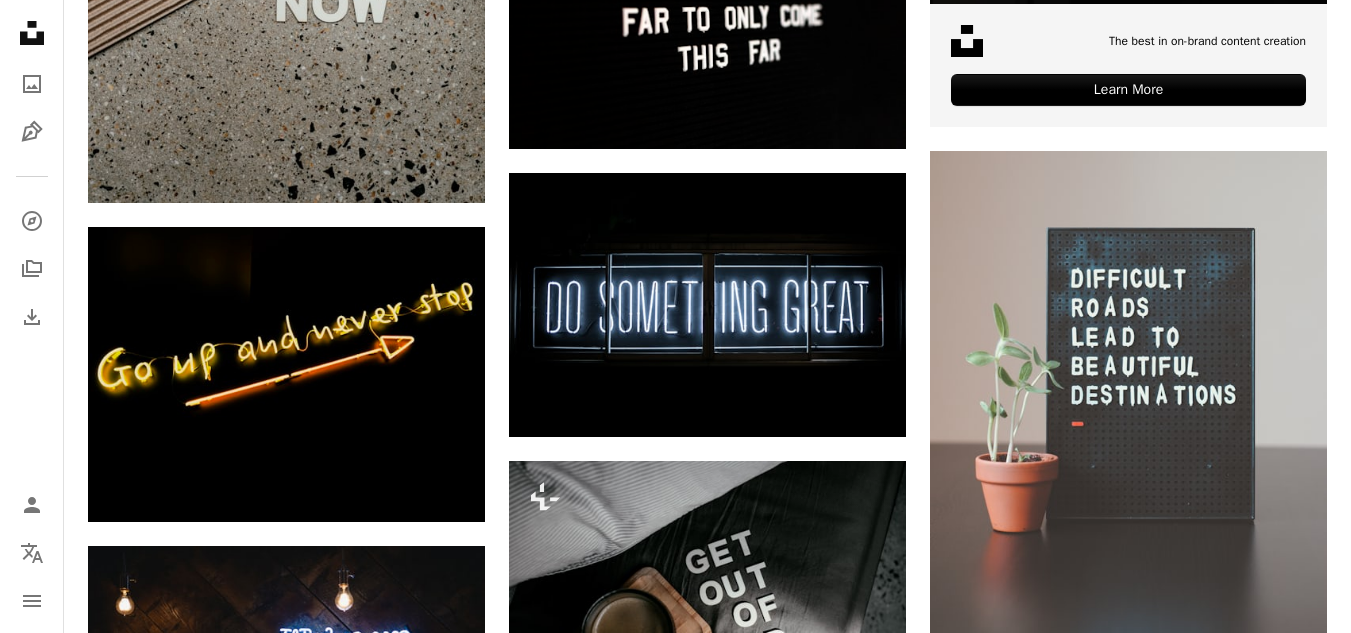 scroll, scrollTop: 500, scrollLeft: 0, axis: vertical 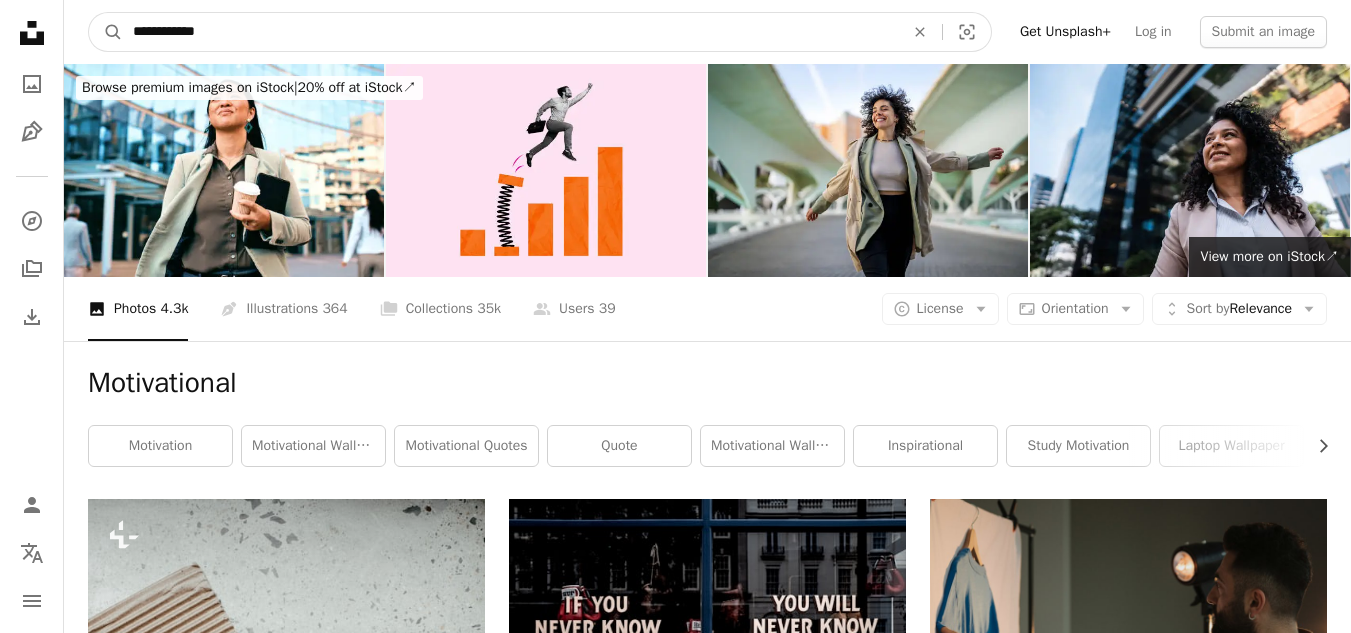 click on "**********" at bounding box center (510, 32) 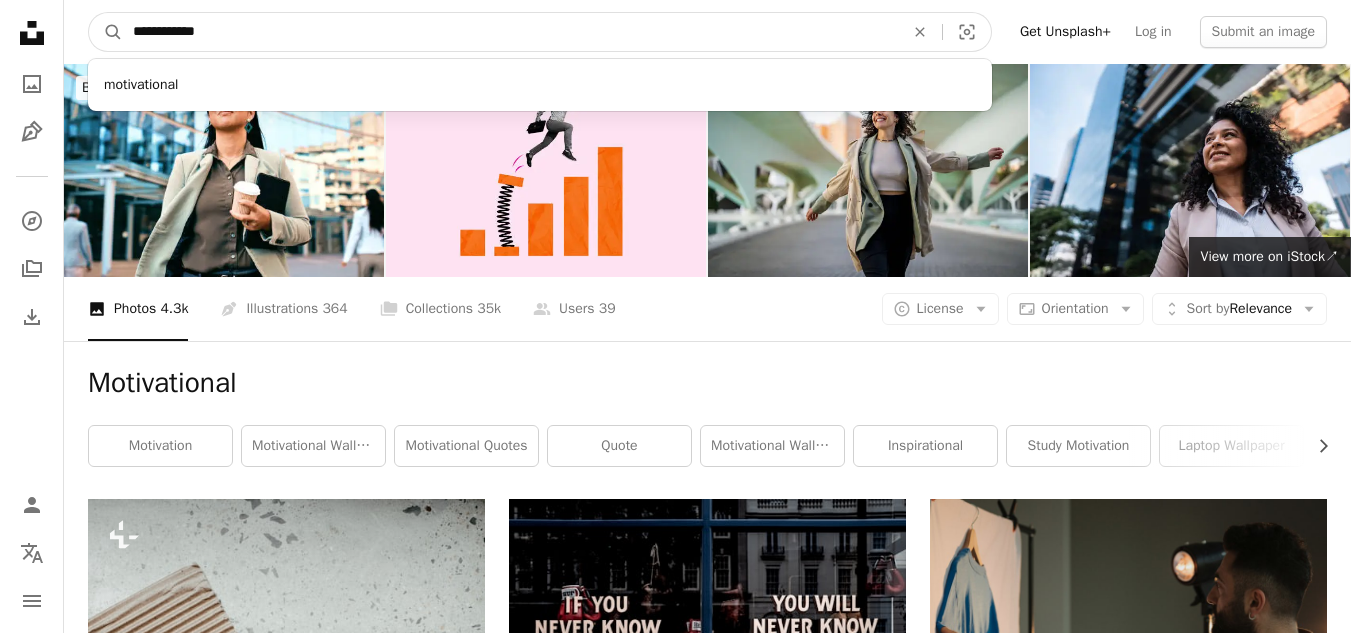 click on "**********" at bounding box center [510, 32] 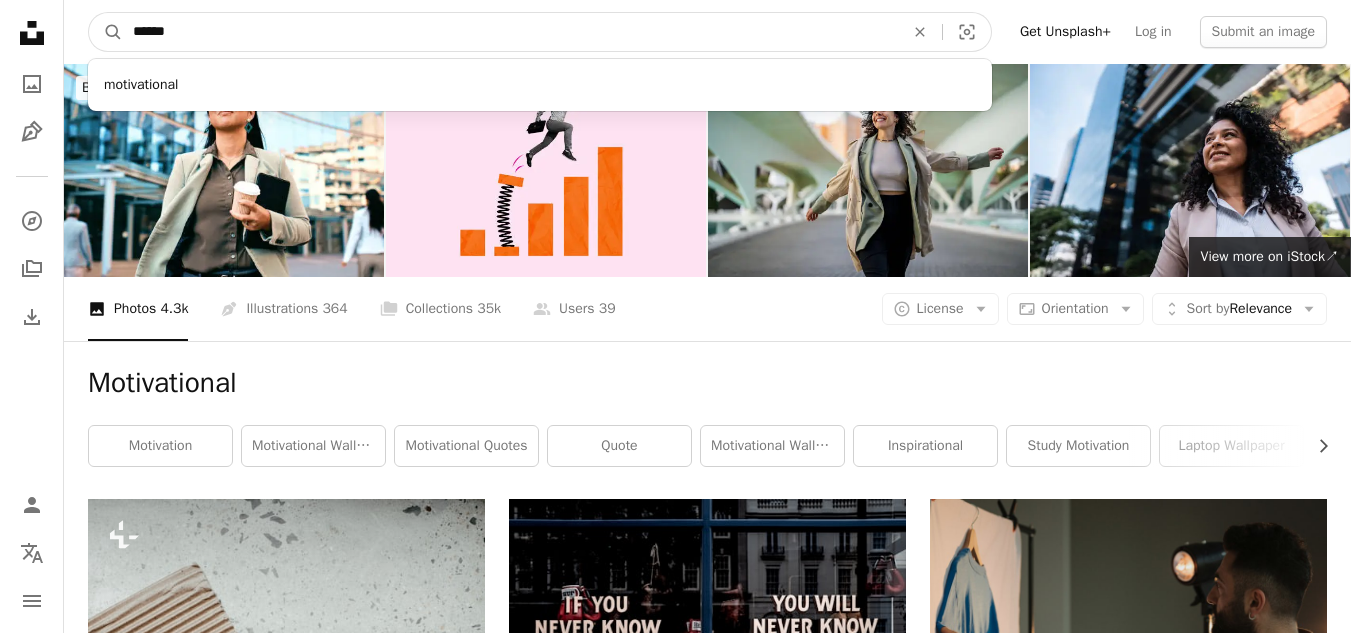type on "*******" 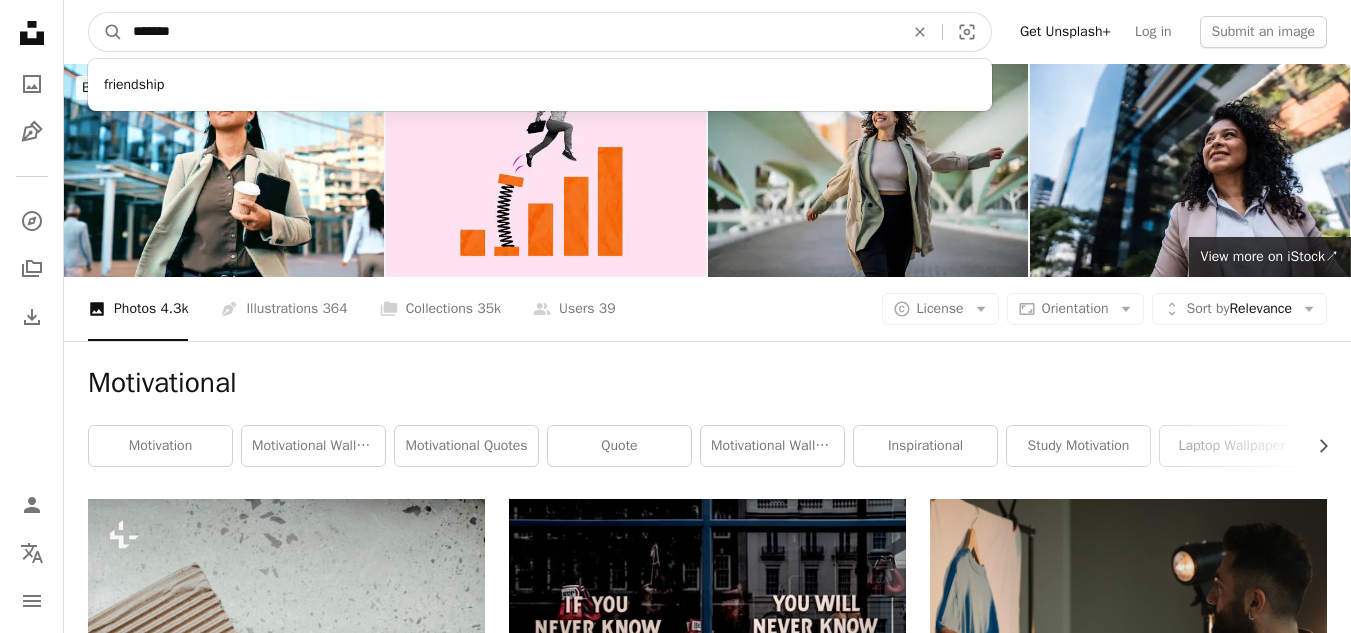 click on "A magnifying glass" at bounding box center [106, 32] 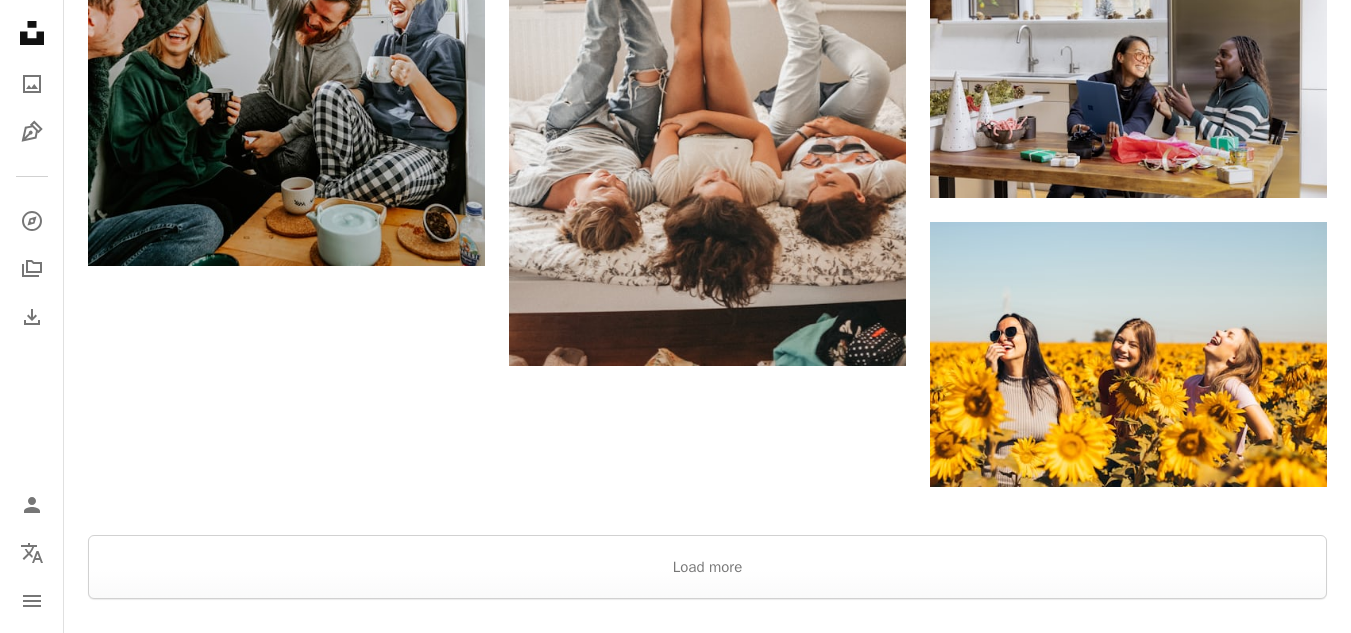 scroll, scrollTop: 2897, scrollLeft: 0, axis: vertical 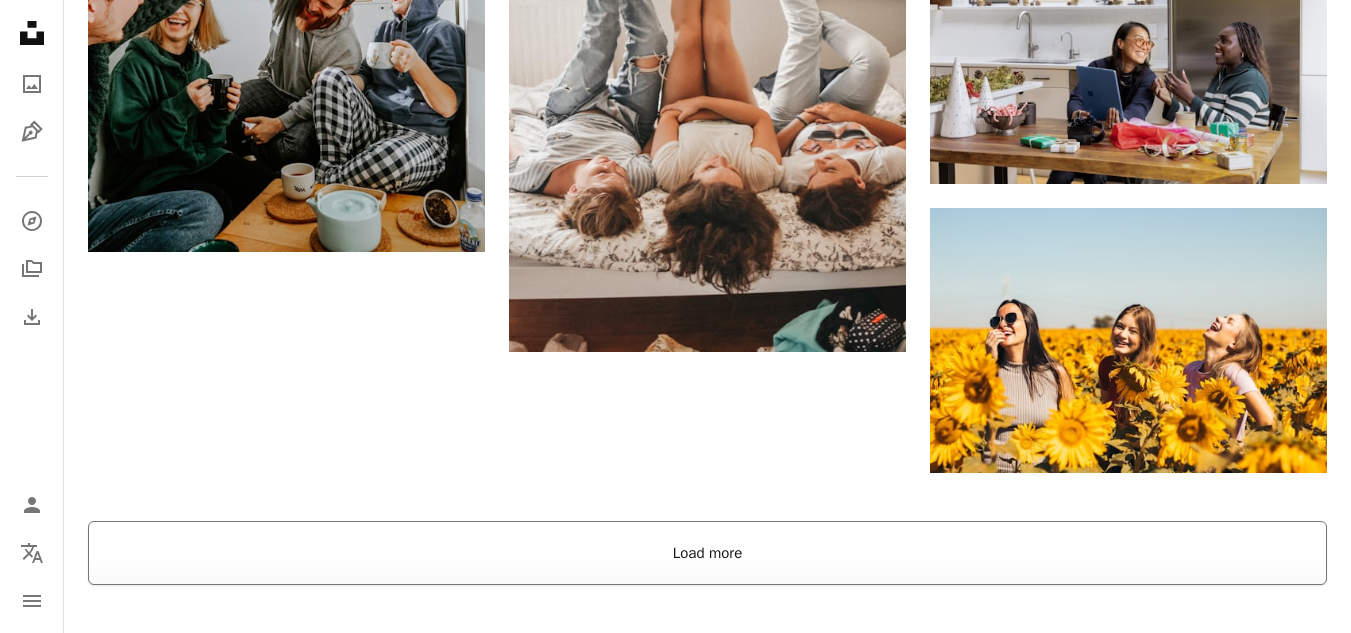 click on "Load more" at bounding box center (707, 553) 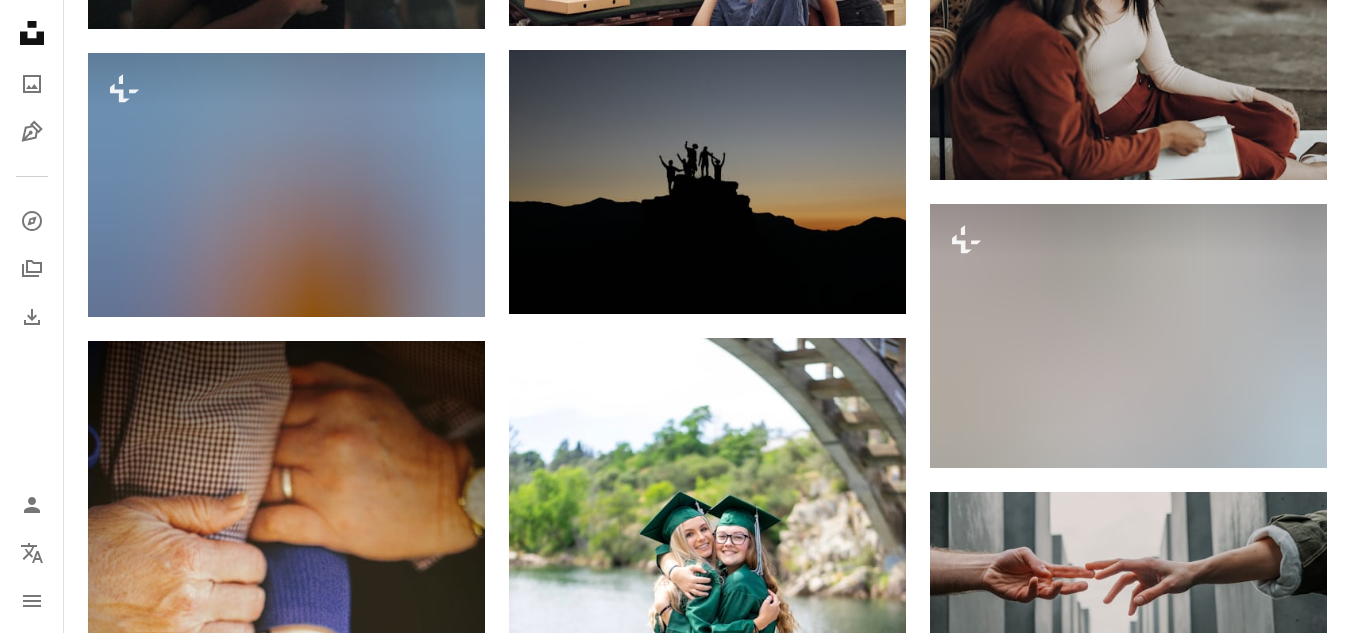 scroll, scrollTop: 25150, scrollLeft: 0, axis: vertical 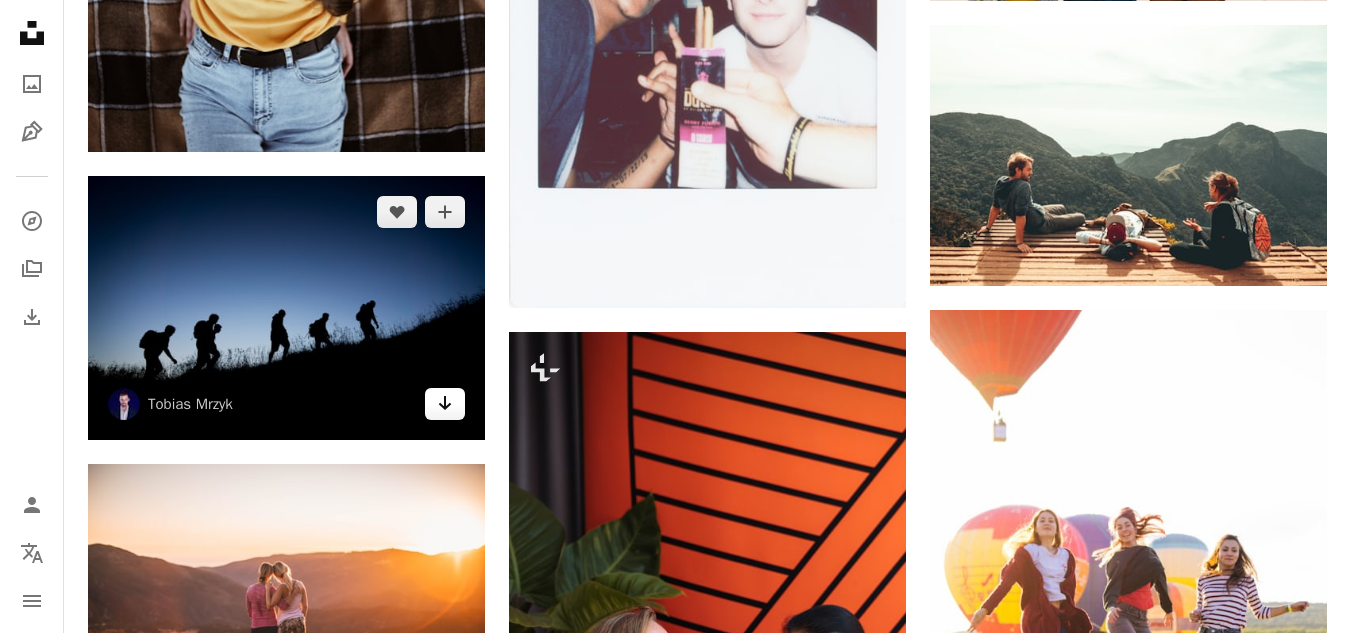 click on "Arrow pointing down" 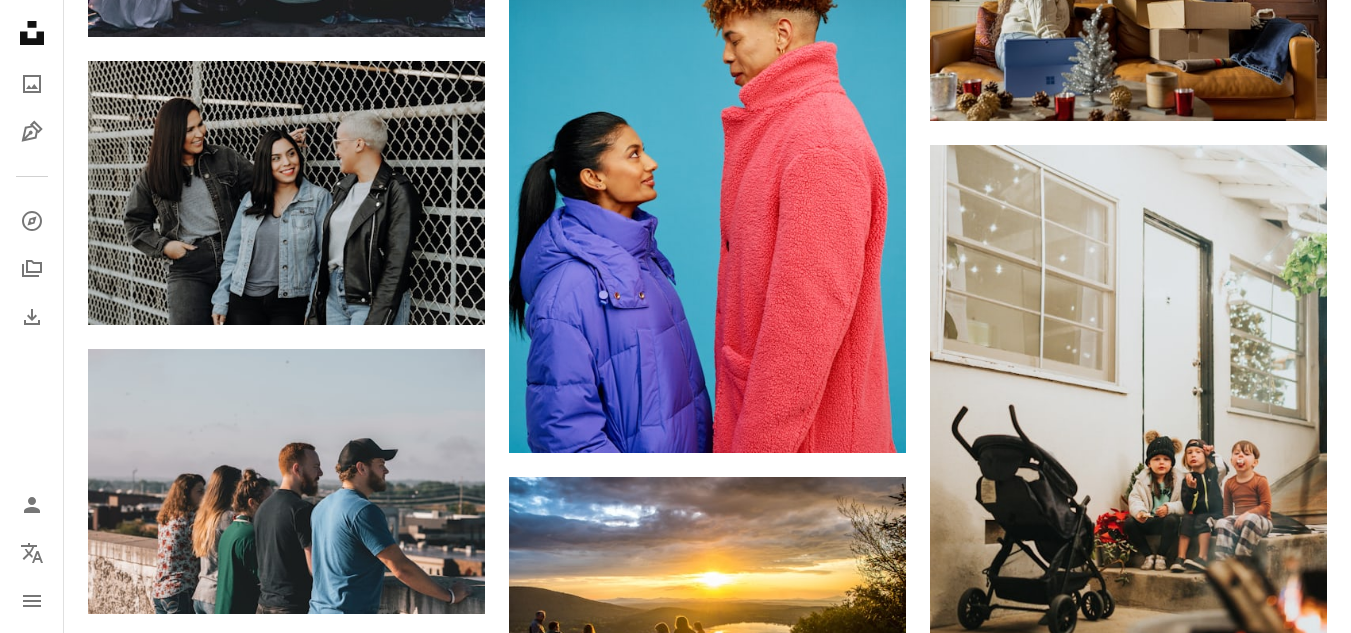 scroll, scrollTop: 37624, scrollLeft: 0, axis: vertical 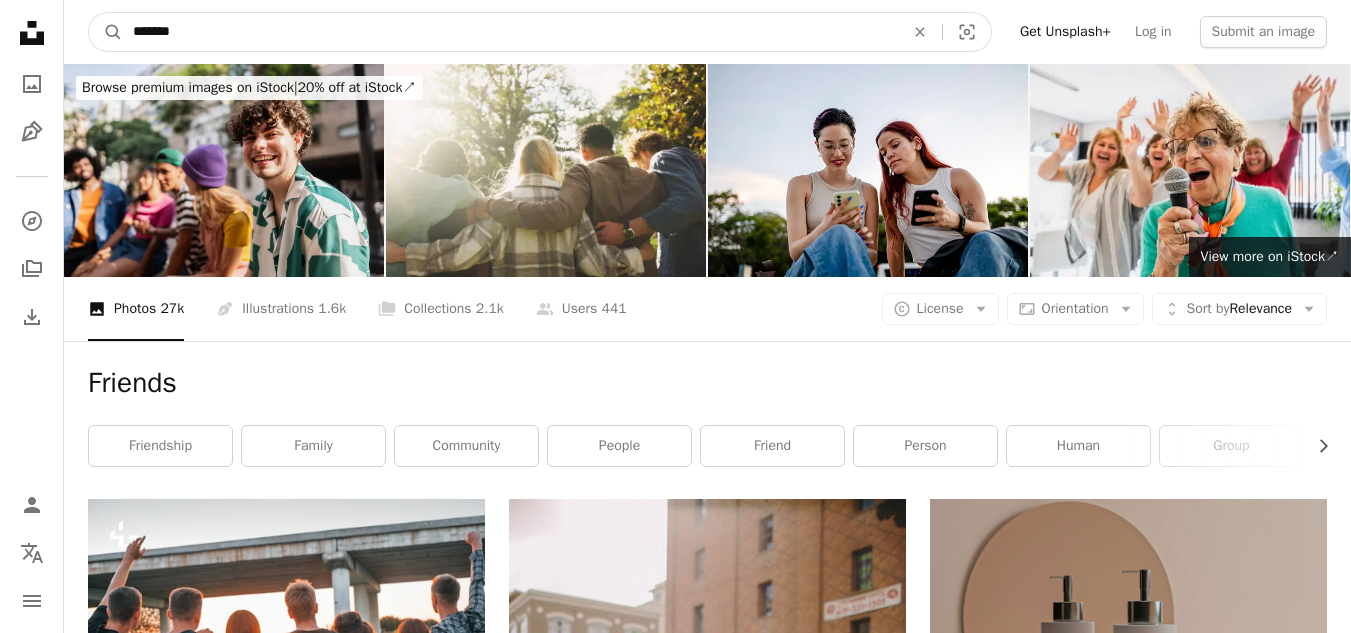 click on "*******" at bounding box center (510, 32) 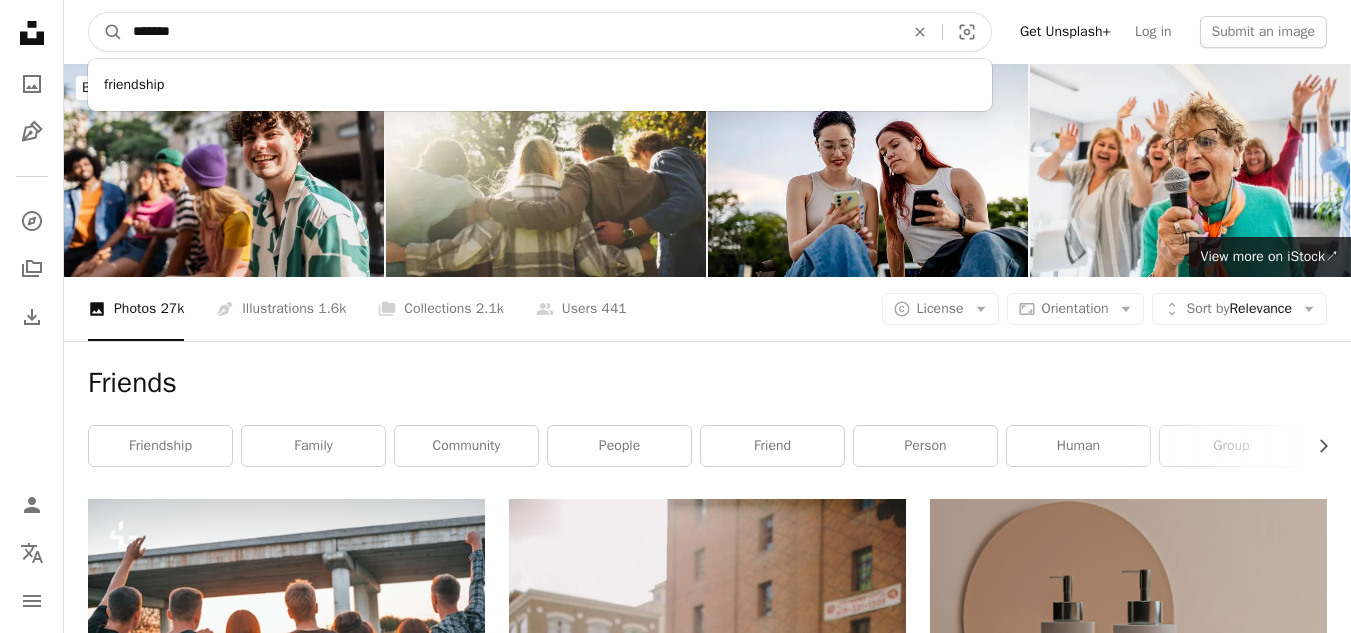 click on "*******" at bounding box center [510, 32] 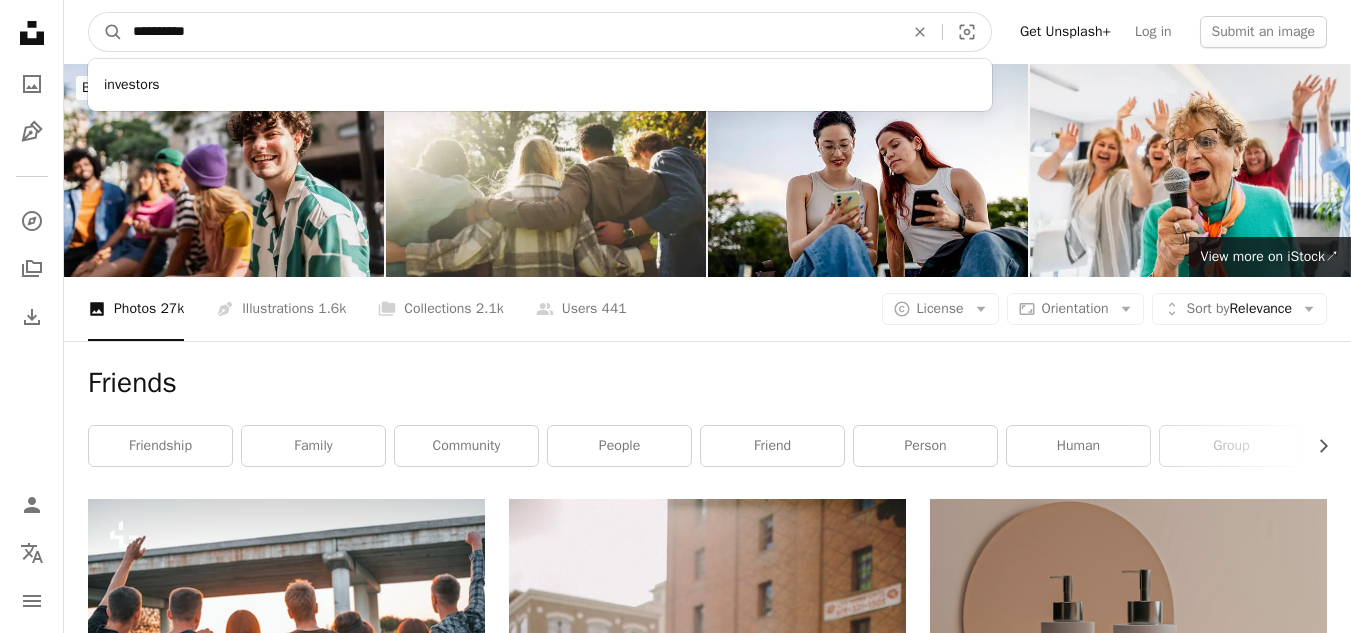 type on "**********" 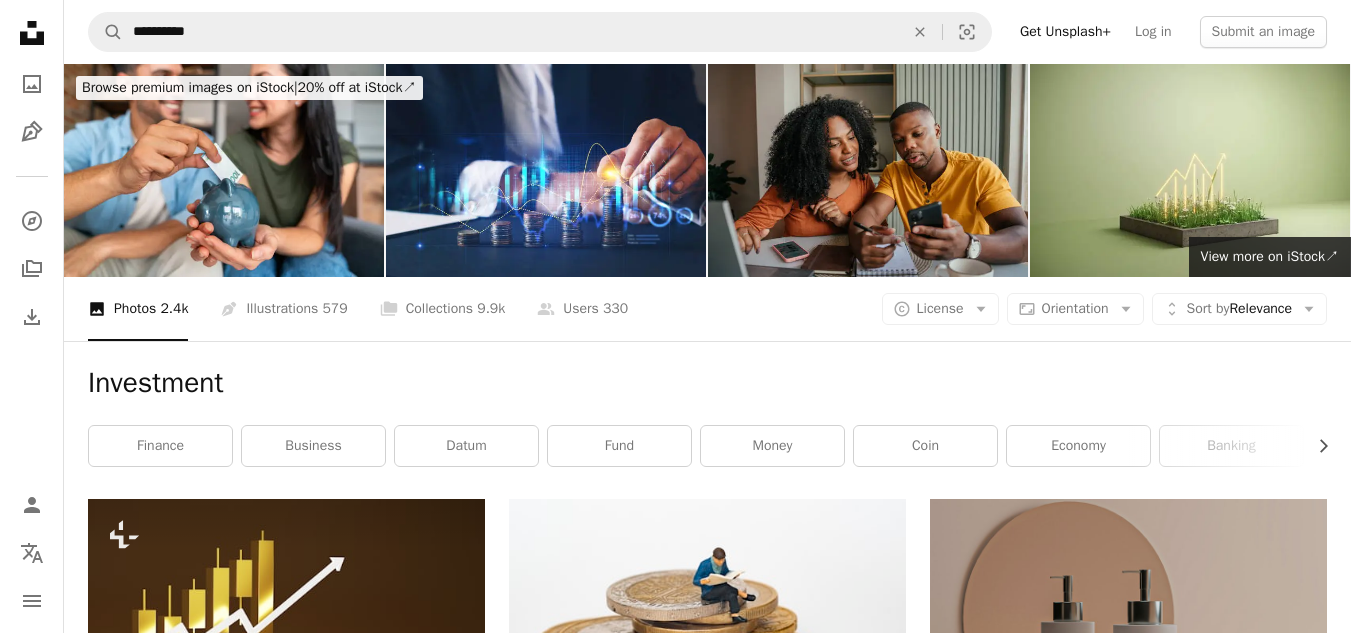 scroll, scrollTop: 553, scrollLeft: 0, axis: vertical 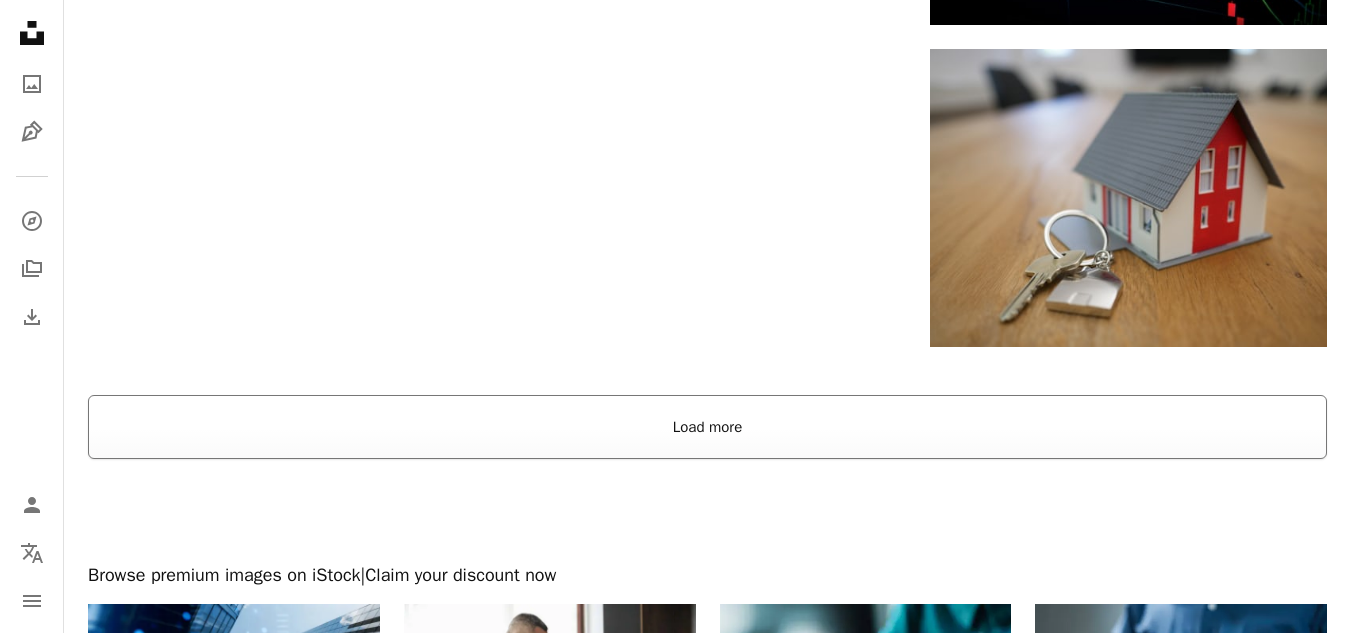 click on "Load more" at bounding box center [707, 427] 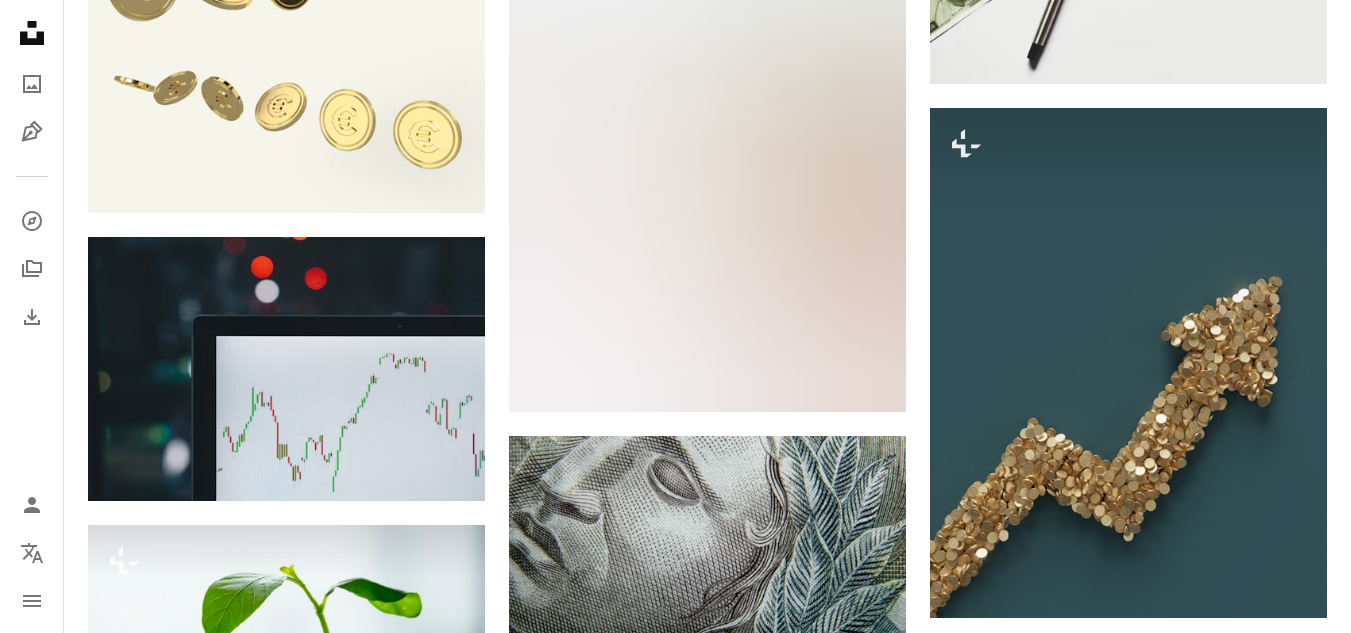 scroll, scrollTop: 11473, scrollLeft: 0, axis: vertical 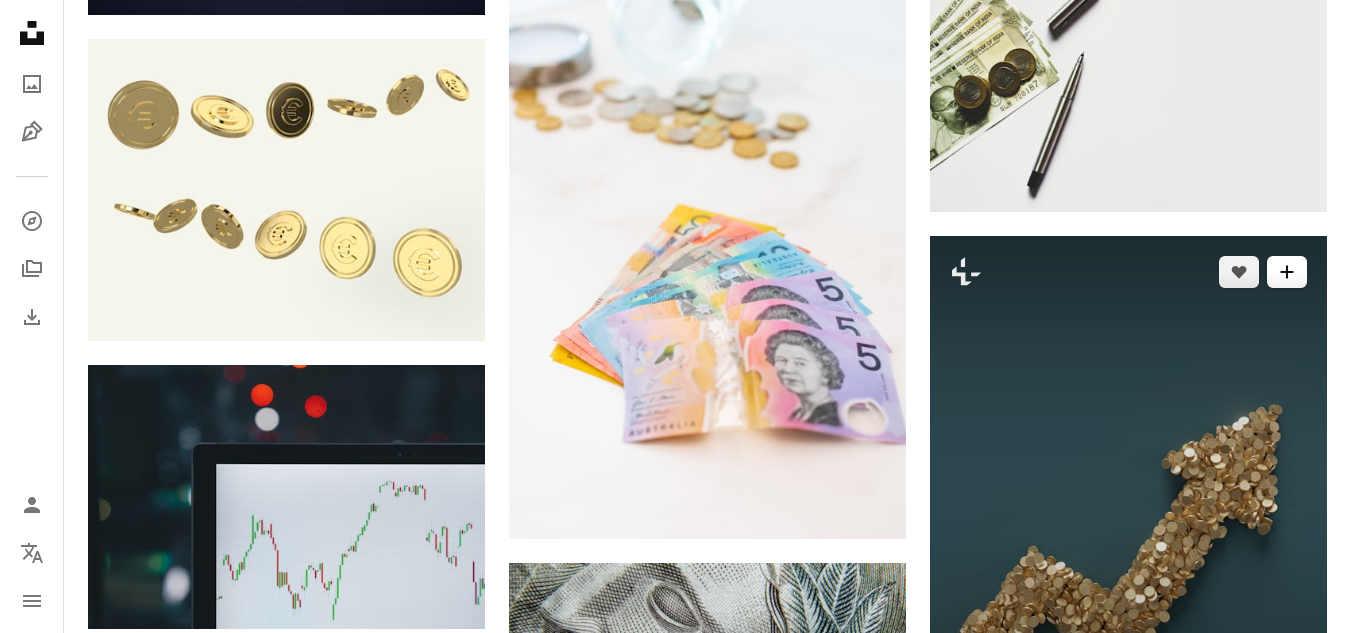 click on "A plus sign" at bounding box center [1287, 272] 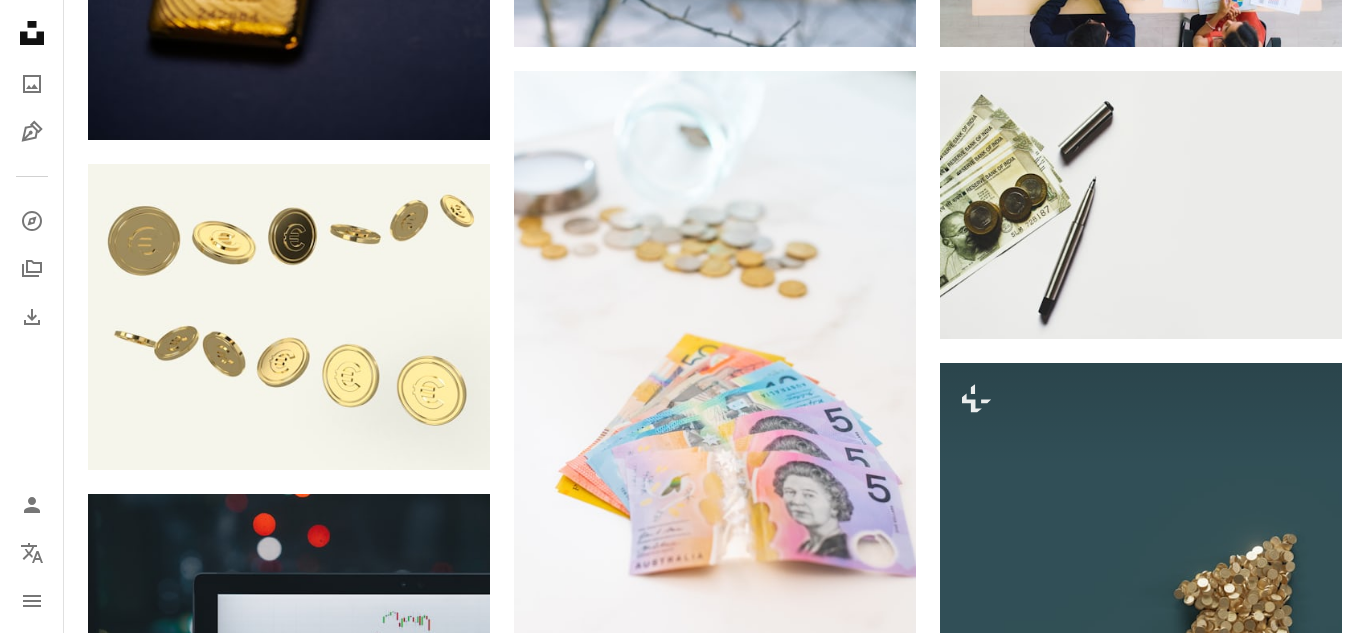 click on "An X shape Join Unsplash Already have an account?  Login First name Last name Email Username  (only letters, numbers and underscores) Password  (min. 8 char) Join By joining, you agree to the  Terms  and  Privacy Policy ." at bounding box center [683, 4492] 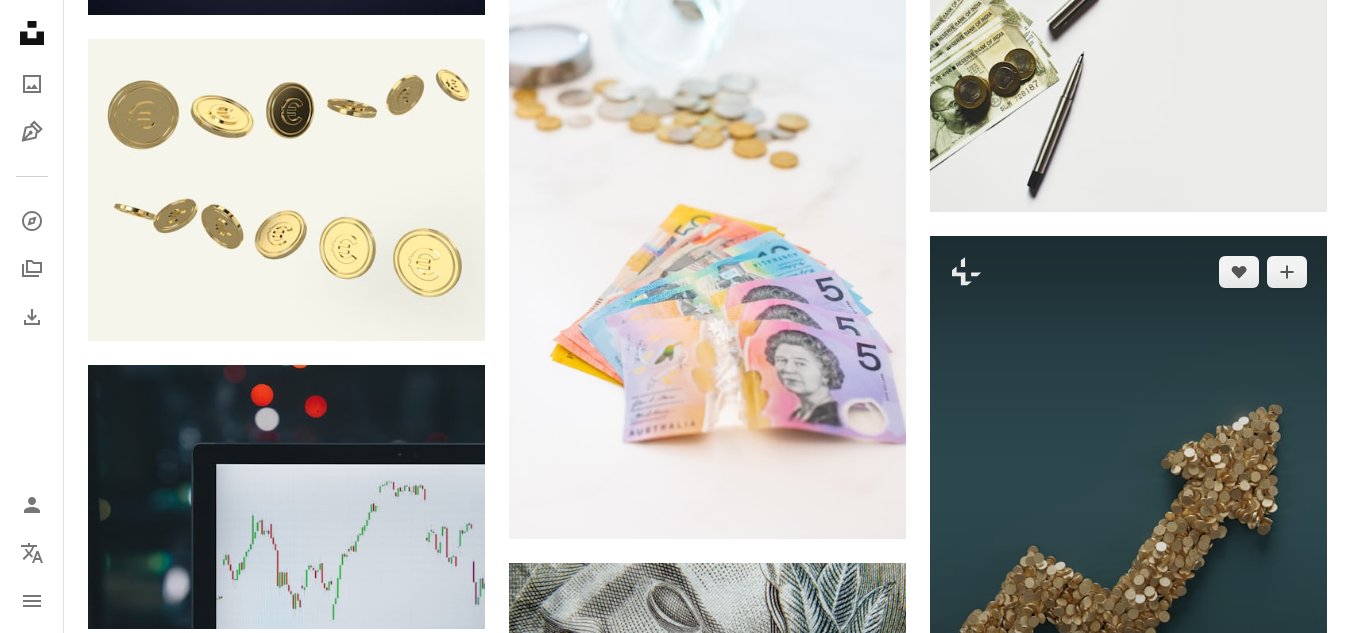 click at bounding box center (1128, 491) 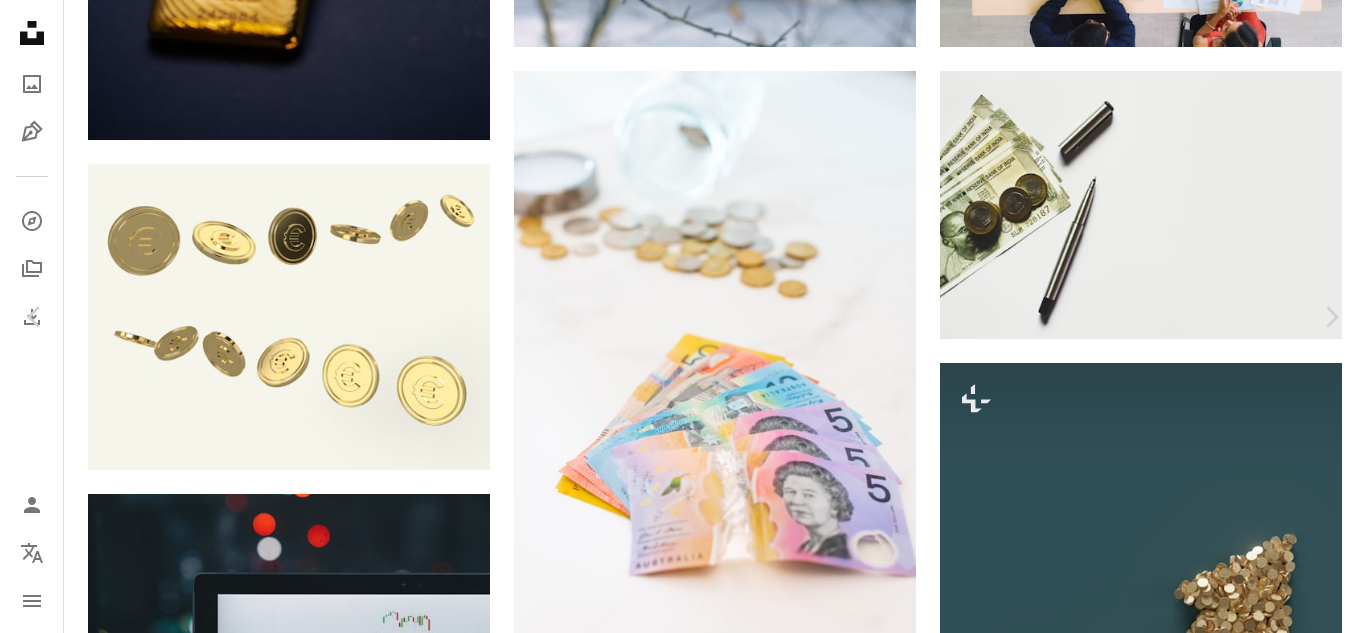 click on "An X shape Chevron left Chevron right Planet Volumes For  Unsplash+ A heart A plus sign A lock Download Zoom in A forward-right arrow Share More Actions Calendar outlined Published on  November 20, 2023 Safety Licensed under the  Unsplash+ License money finance investment economy savings Stock Photos & Images investing financial planning 3d renders interest rates Free pictures From this series Plus sign for Unsplash+ Related images Plus sign for Unsplash+ A heart A plus sign [FIRST] [LAST] For  Unsplash+ A lock Download Plus sign for Unsplash+ A heart A plus sign [FIRST] [LAST] For  Unsplash+ A lock Download Plus sign for Unsplash+ A heart A plus sign [FIRST] [LAST] For  Unsplash+ A lock Download Plus sign for Unsplash+ A heart A plus sign [FIRST] [LAST] For" at bounding box center [683, 4492] 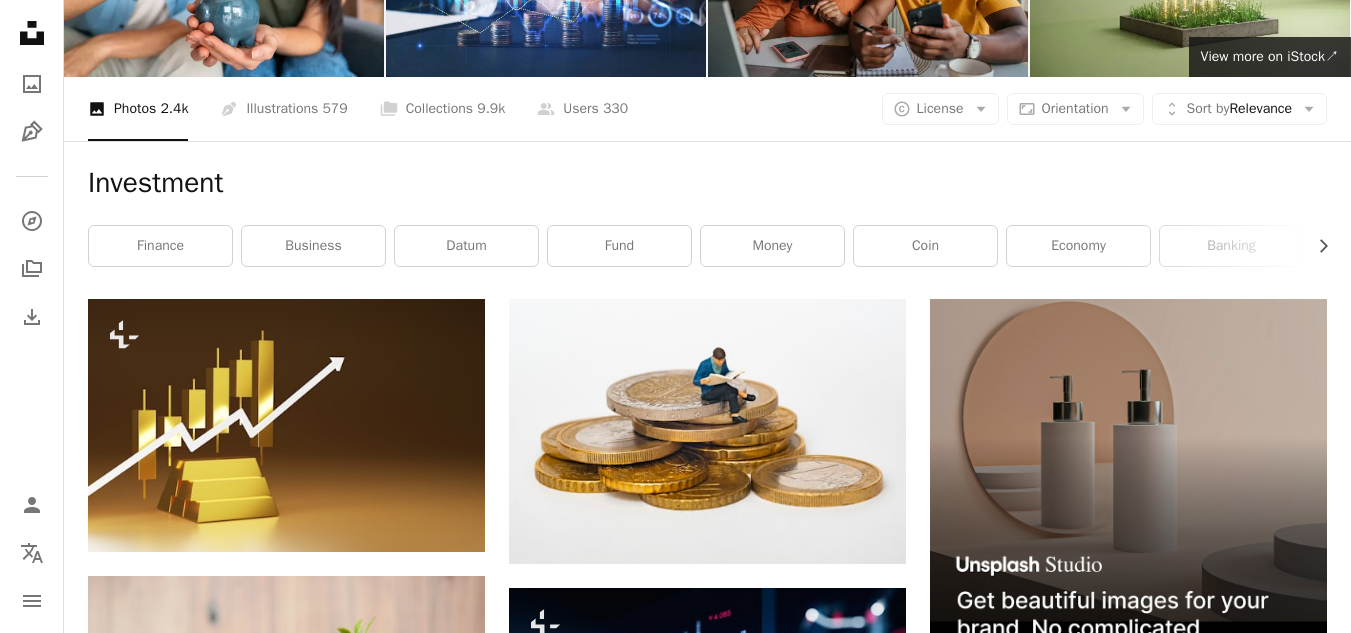 scroll, scrollTop: 0, scrollLeft: 0, axis: both 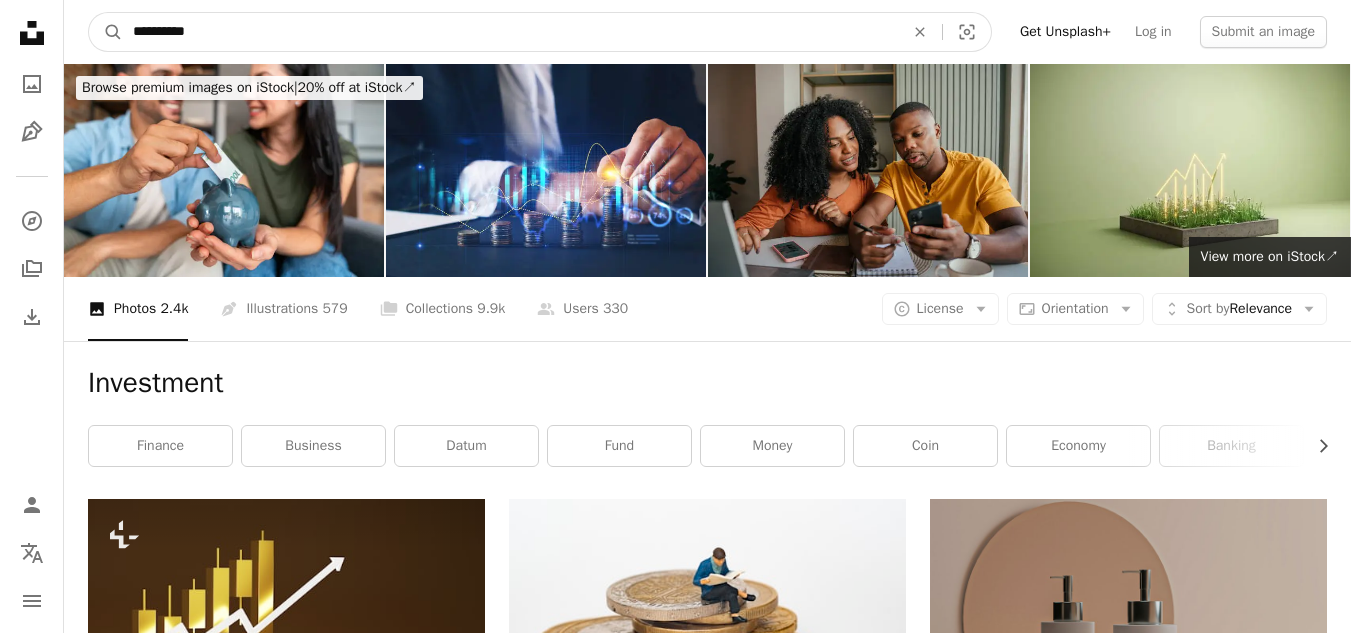 click on "**********" at bounding box center [510, 32] 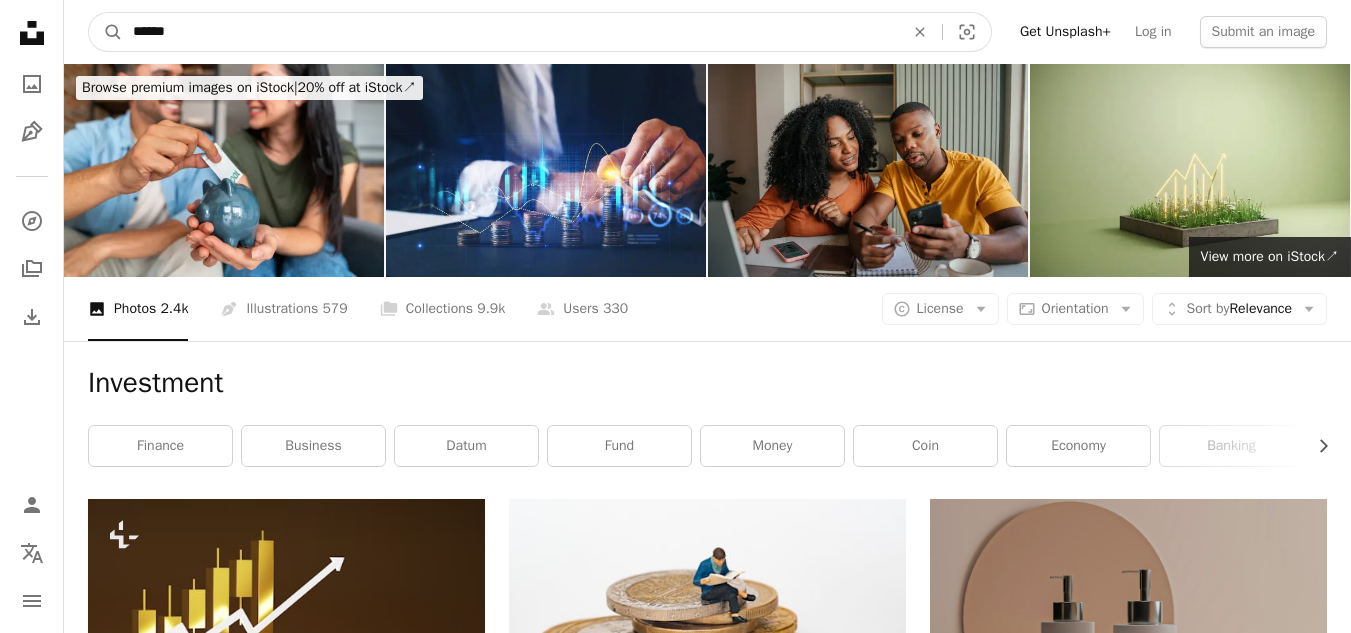 type on "*******" 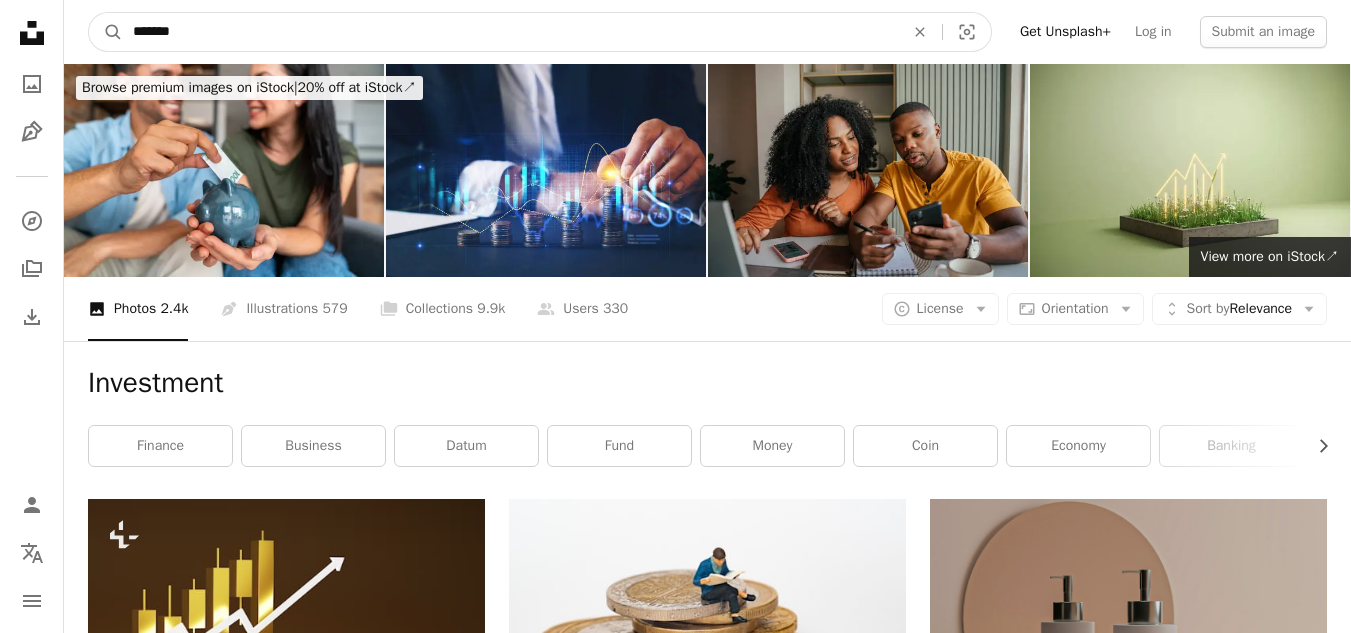 click on "A magnifying glass" at bounding box center [106, 32] 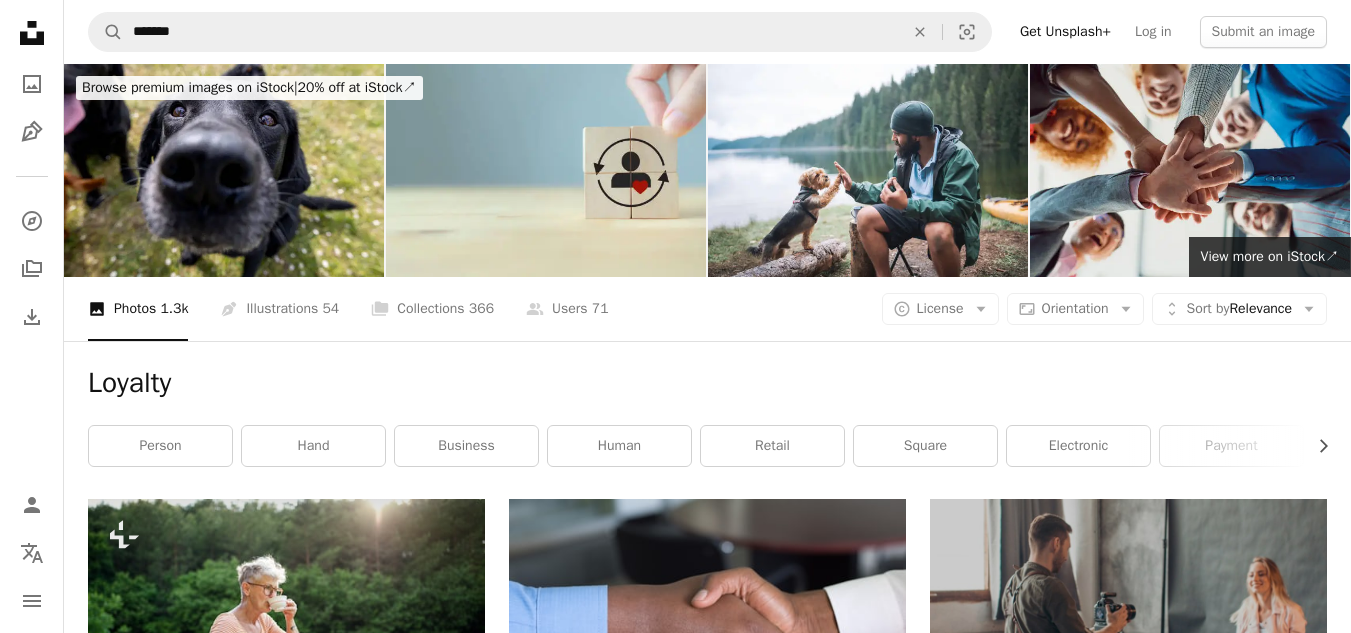 scroll, scrollTop: 553, scrollLeft: 0, axis: vertical 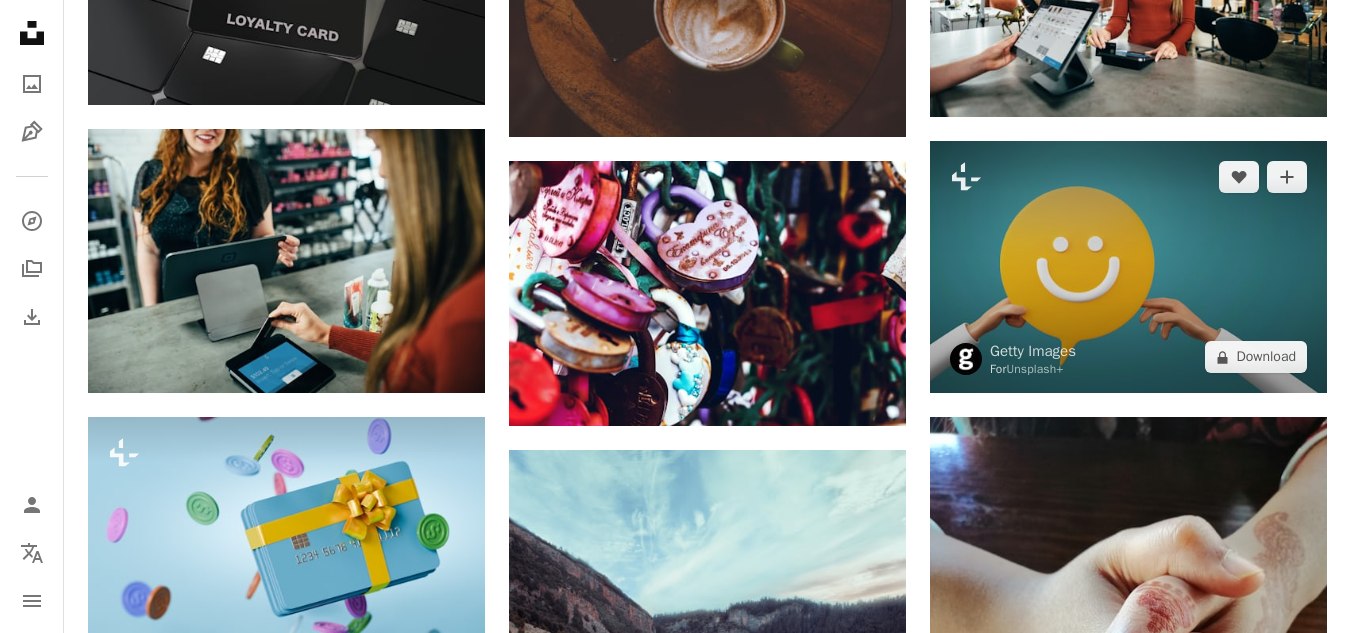 click at bounding box center [1128, 267] 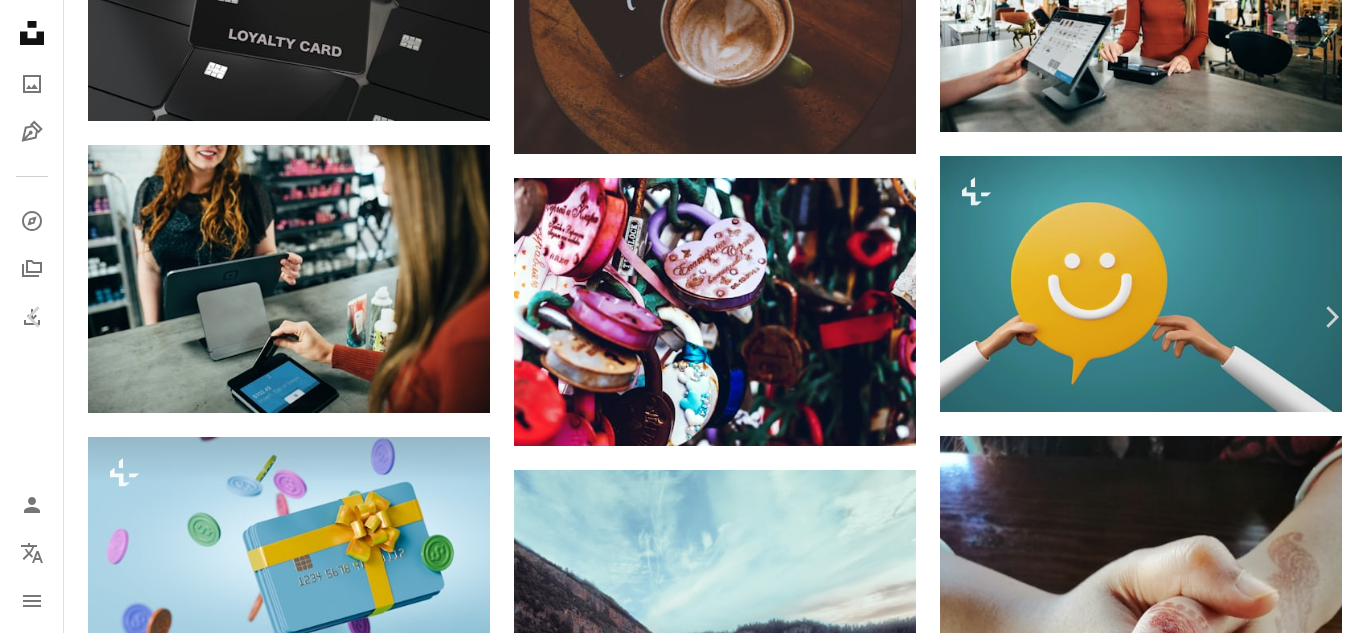 click on "Unsplash logo Unsplash Home A photo Pen Tool A compass A stack of folders Download Person Localization icon navigation menu A magnifying glass ******* An X shape Visual search Get Unsplash+ Log in Submit an image Browse premium images on iStock  |  20% off at iStock  ↗ Browse premium images on iStock 20% off at iStock  ↗ View more  ↗ View more on iStock  ↗ A photo Photos  1.3k Pen Tool Illustrations  54 A stack of folders Collections  366 A group of people Users  71 A copyright icon © License Arrow down Aspect ratio Orientation Arrow down Unfold Sort by  Relevance Arrow down Filters Filters Loyalty Chevron right person hand business human retail square electronic payment grey pay happy customer cheerful Plus sign for Unsplash+ A heart A plus sign Getty Images For  Unsplash+ A lock Download A heart A plus sign [FIRST] [LAST] Available for hire A checkmark inside of a circle Arrow pointing down A heart A plus sign [FIRST] [LAST] Arrow pointing down A heart A plus sign [FIRST] [LAST] A heart For  For" at bounding box center [683, 219] 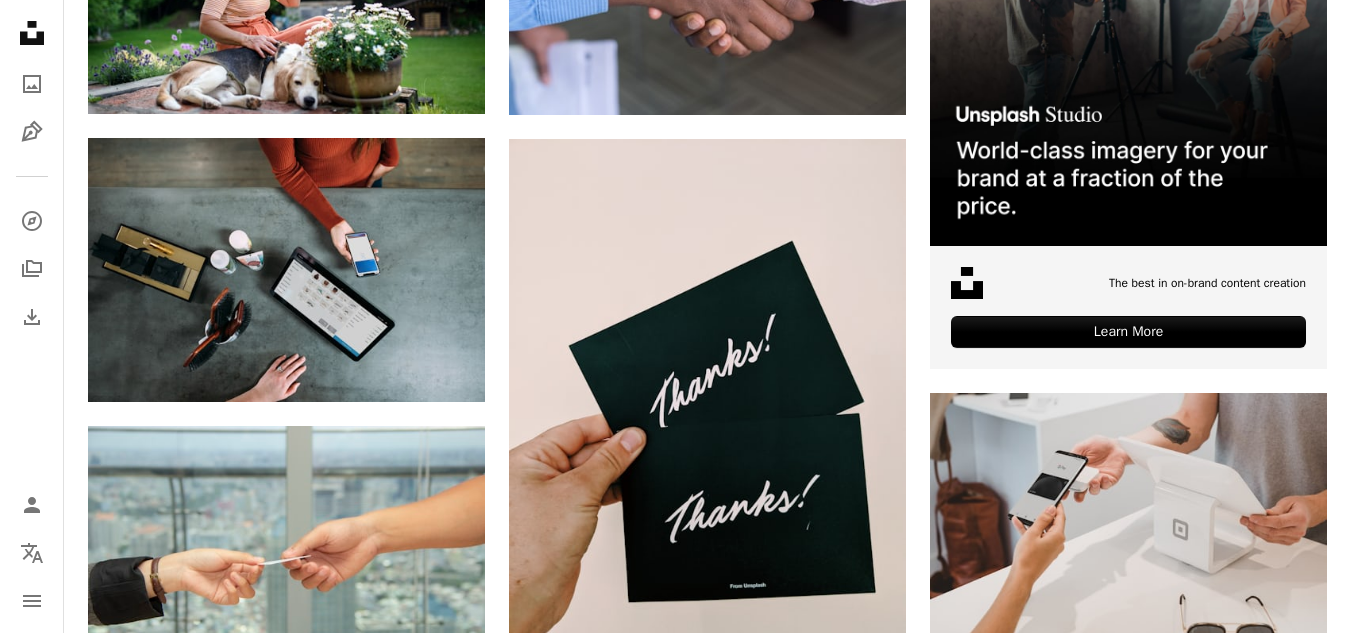 scroll, scrollTop: 97, scrollLeft: 0, axis: vertical 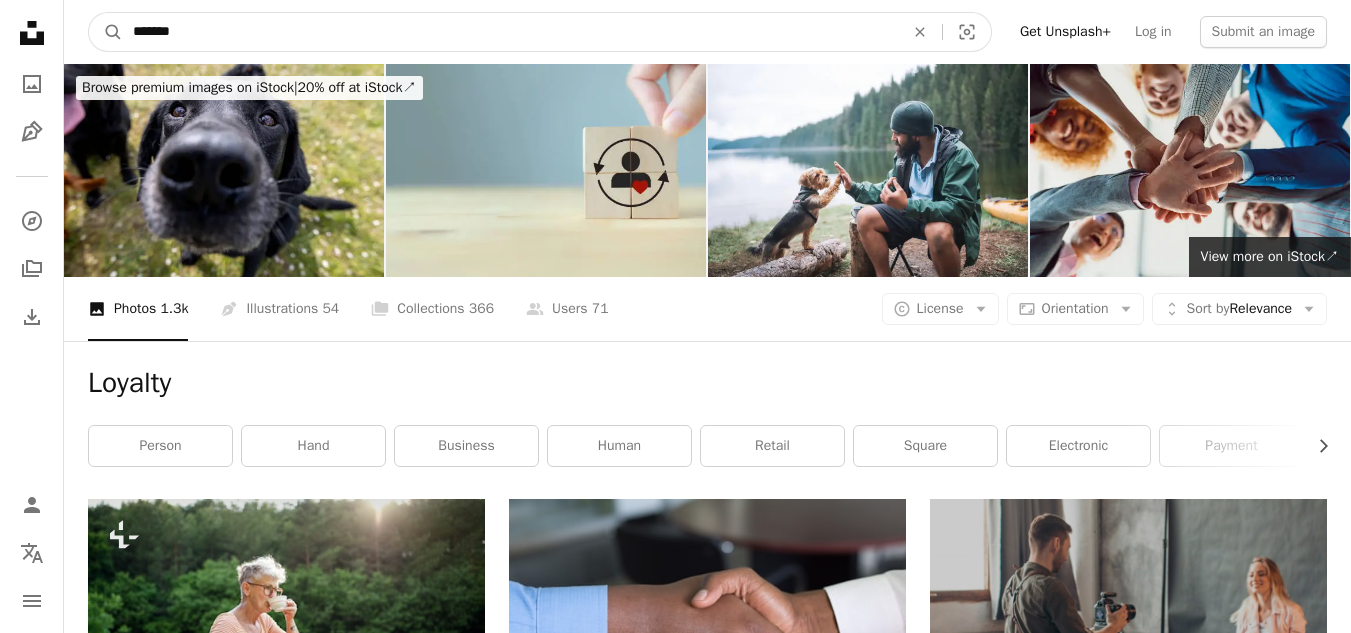click on "*******" at bounding box center (510, 32) 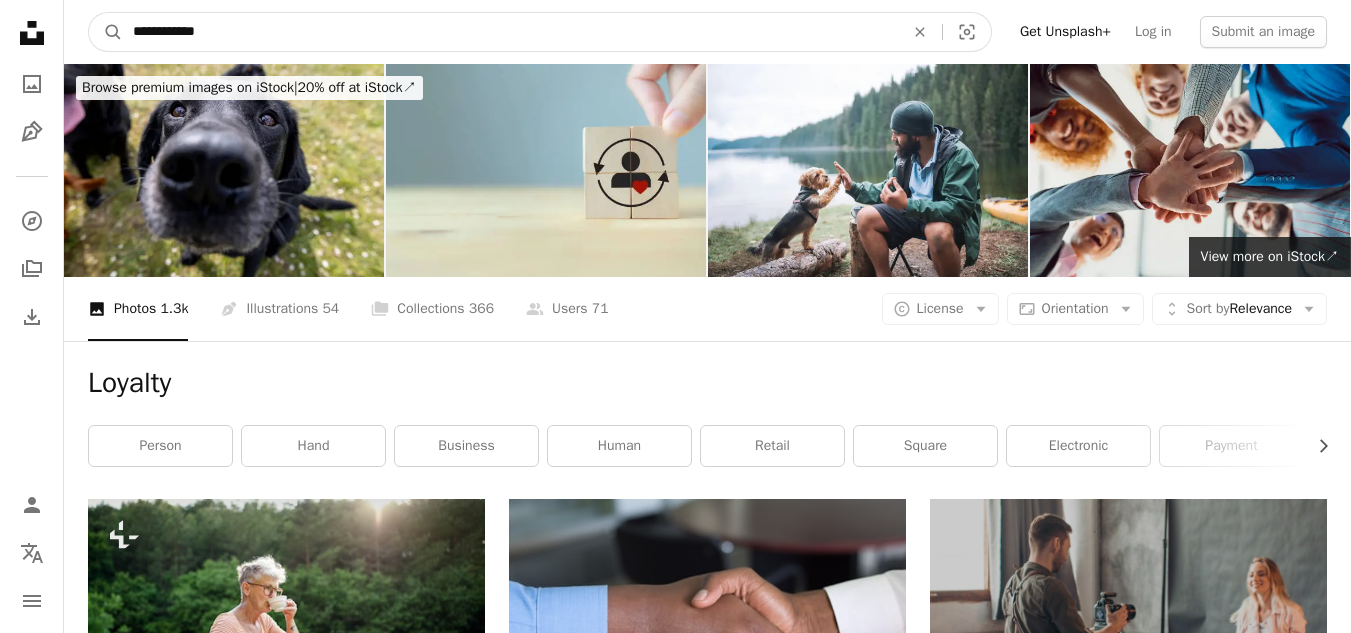 type on "**********" 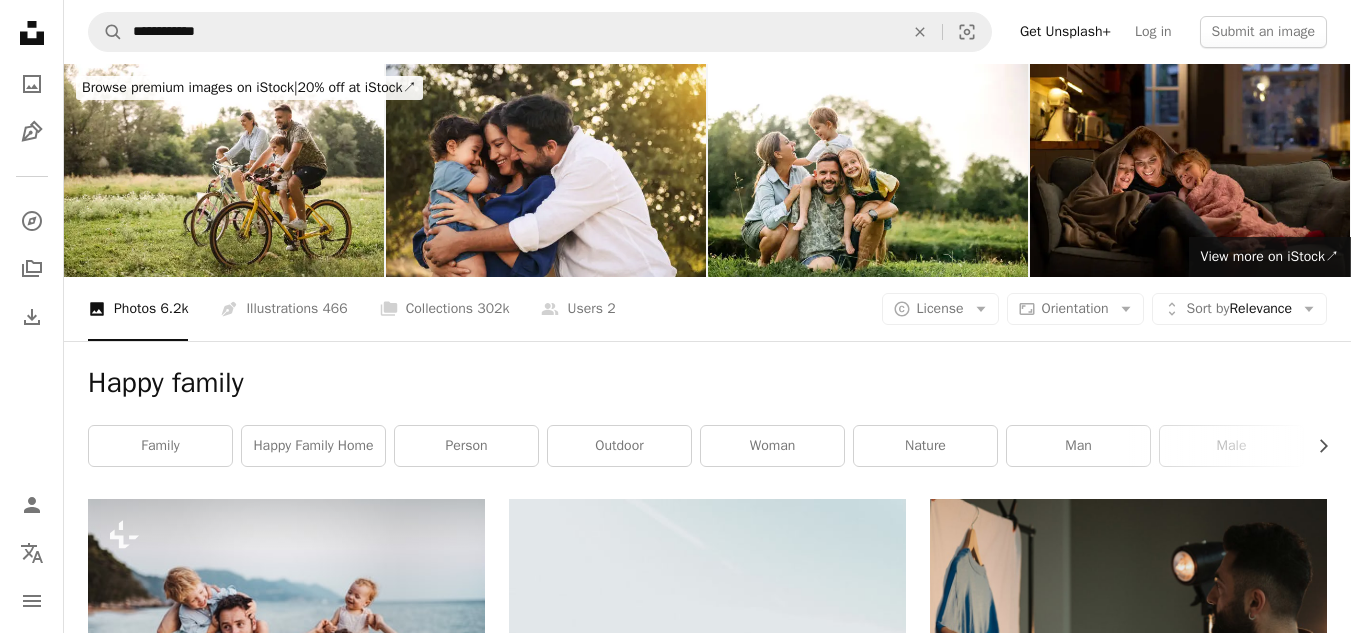 scroll, scrollTop: 553, scrollLeft: 0, axis: vertical 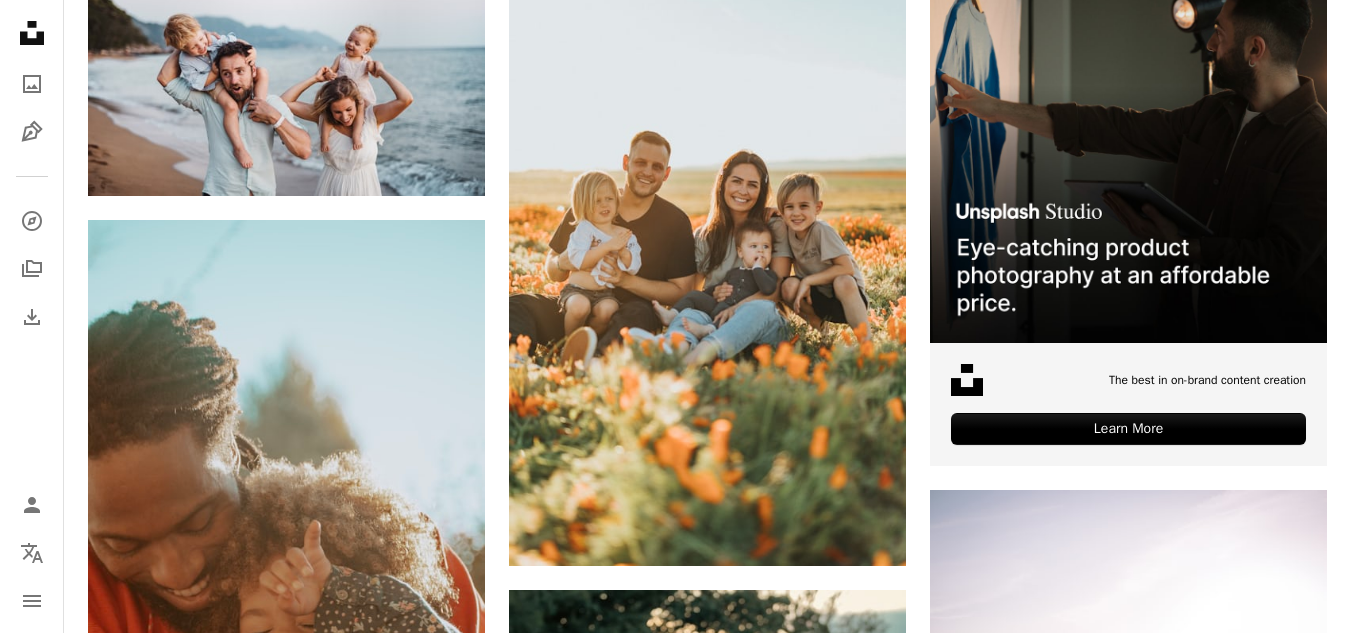 drag, startPoint x: 1350, startPoint y: 147, endPoint x: 1354, endPoint y: 192, distance: 45.17743 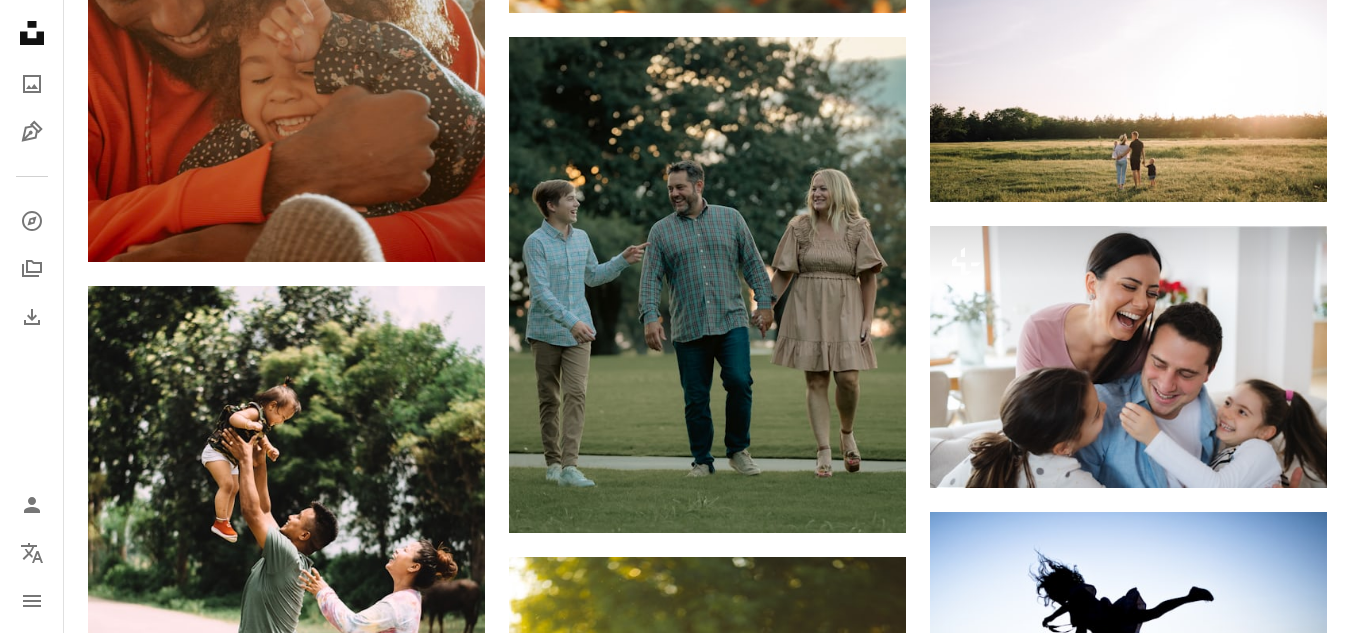 scroll, scrollTop: 1659, scrollLeft: 0, axis: vertical 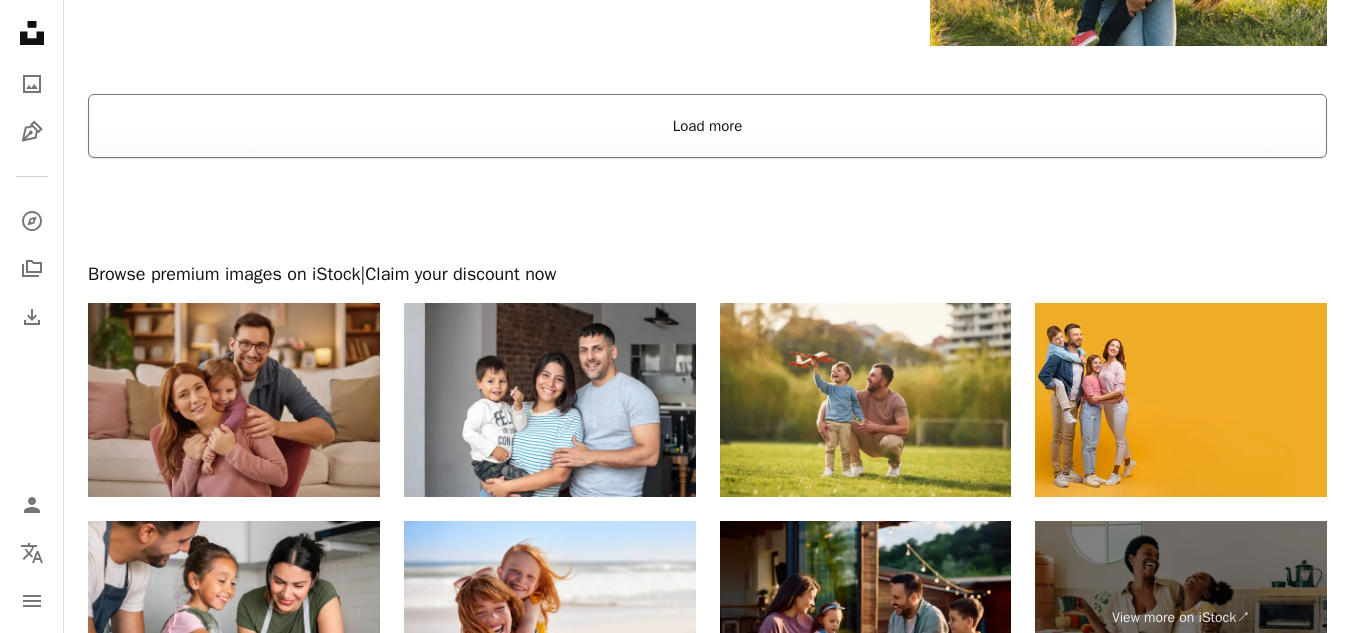 click on "Load more" at bounding box center (707, 126) 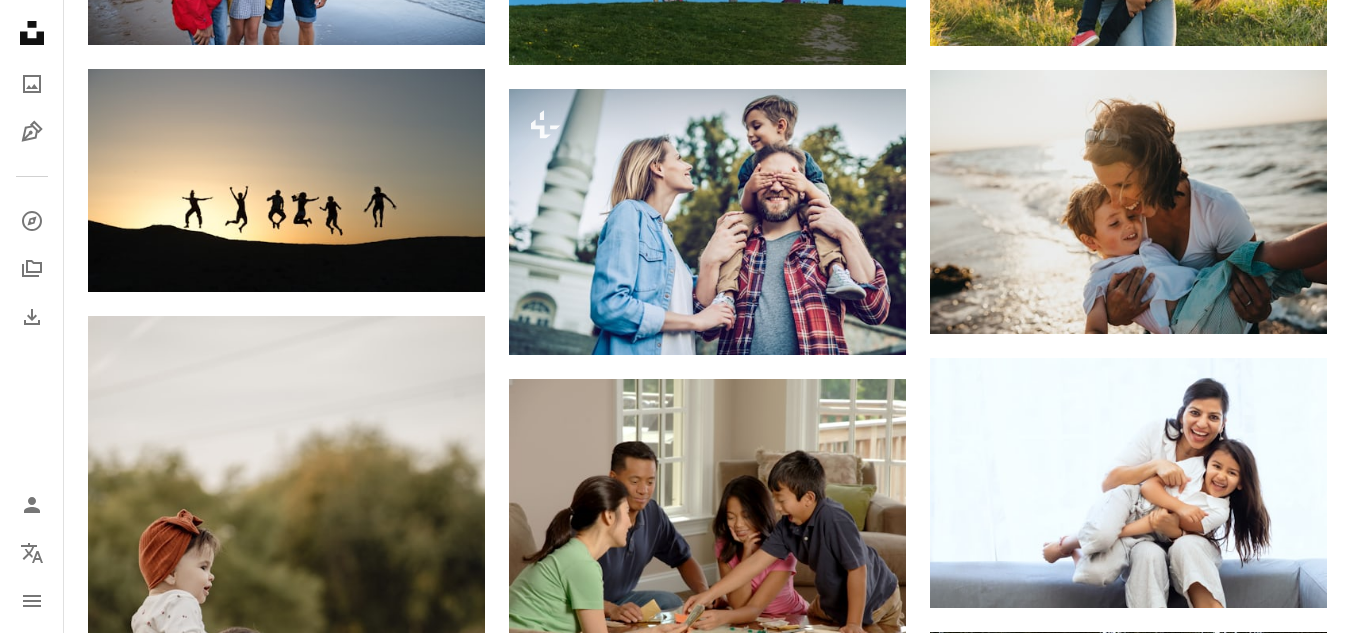 scroll, scrollTop: 4272, scrollLeft: 0, axis: vertical 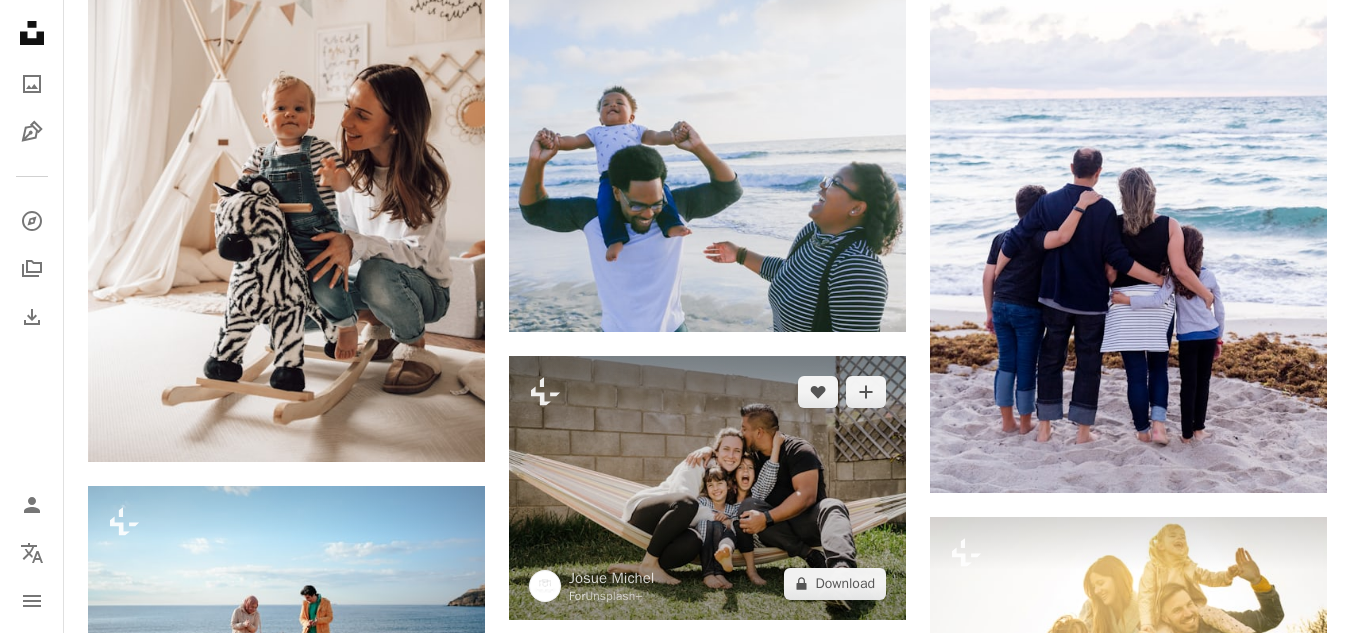 click at bounding box center [707, 488] 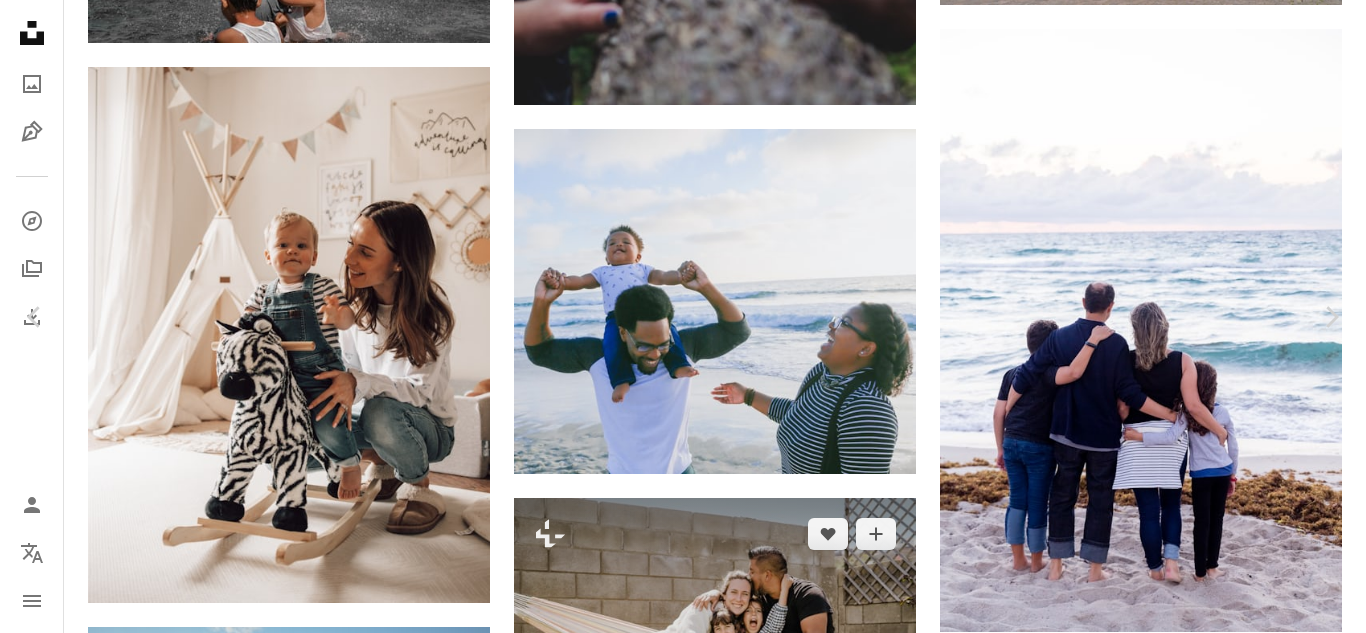 drag, startPoint x: 766, startPoint y: 520, endPoint x: 785, endPoint y: 432, distance: 90.02777 